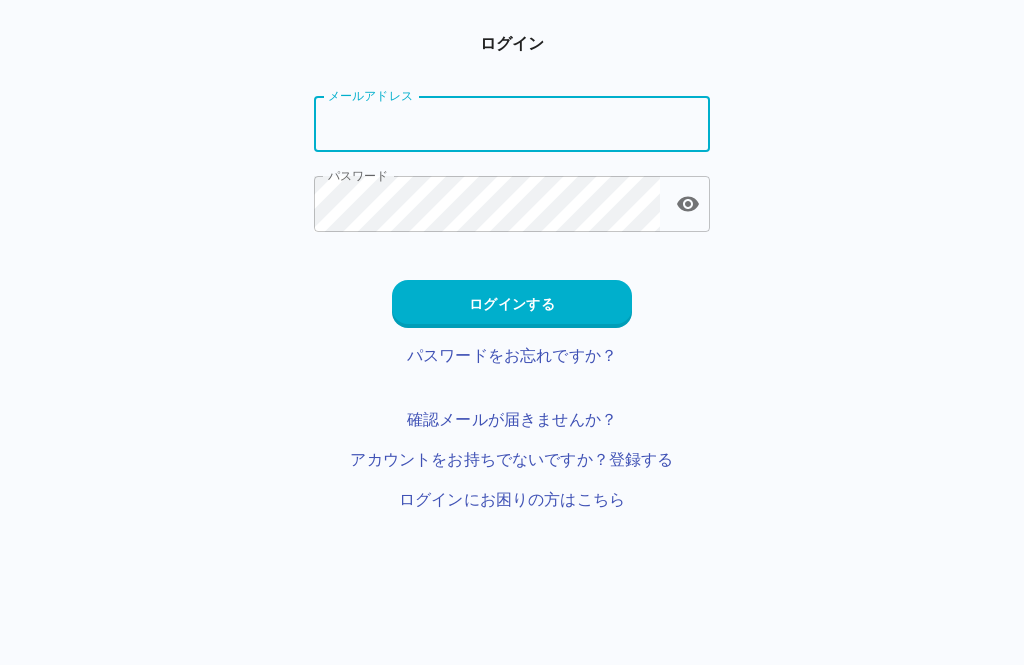 scroll, scrollTop: 0, scrollLeft: 0, axis: both 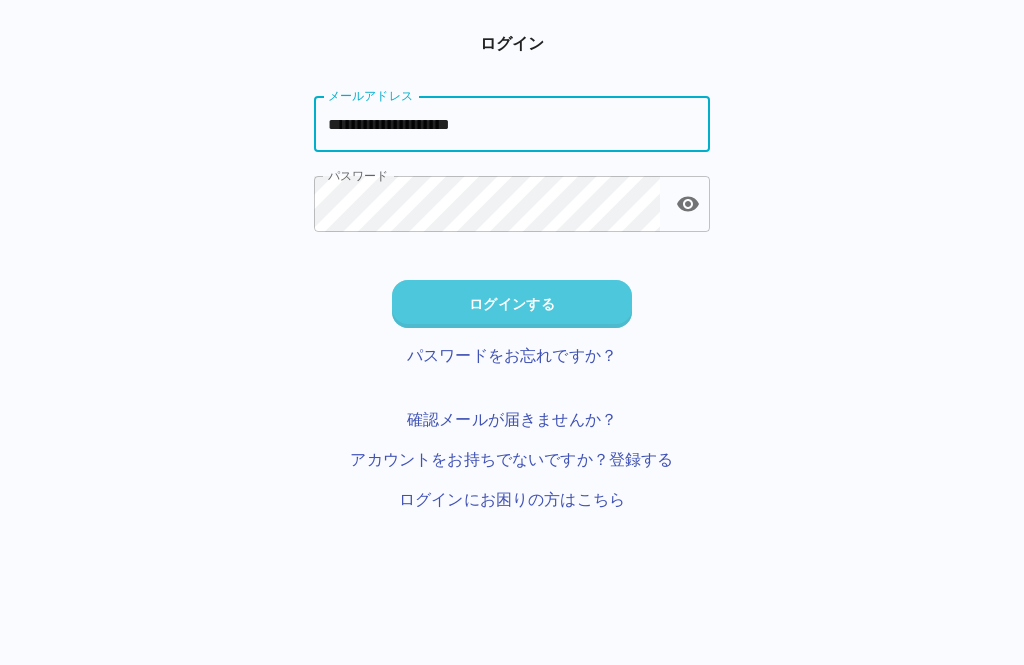 click on "ログインする" at bounding box center [512, 304] 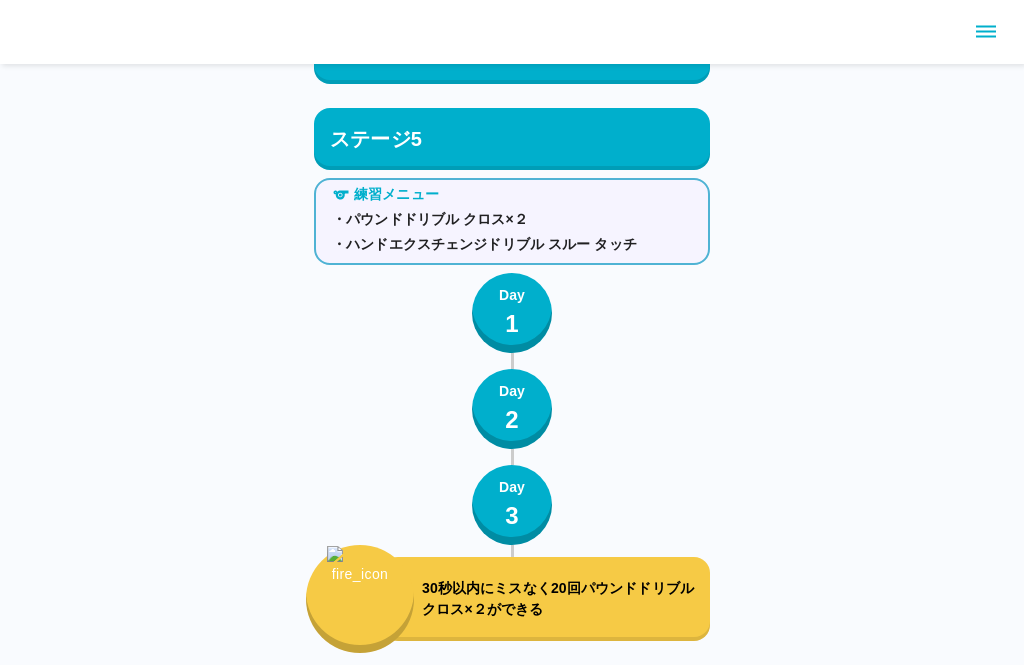 scroll, scrollTop: 6654, scrollLeft: 0, axis: vertical 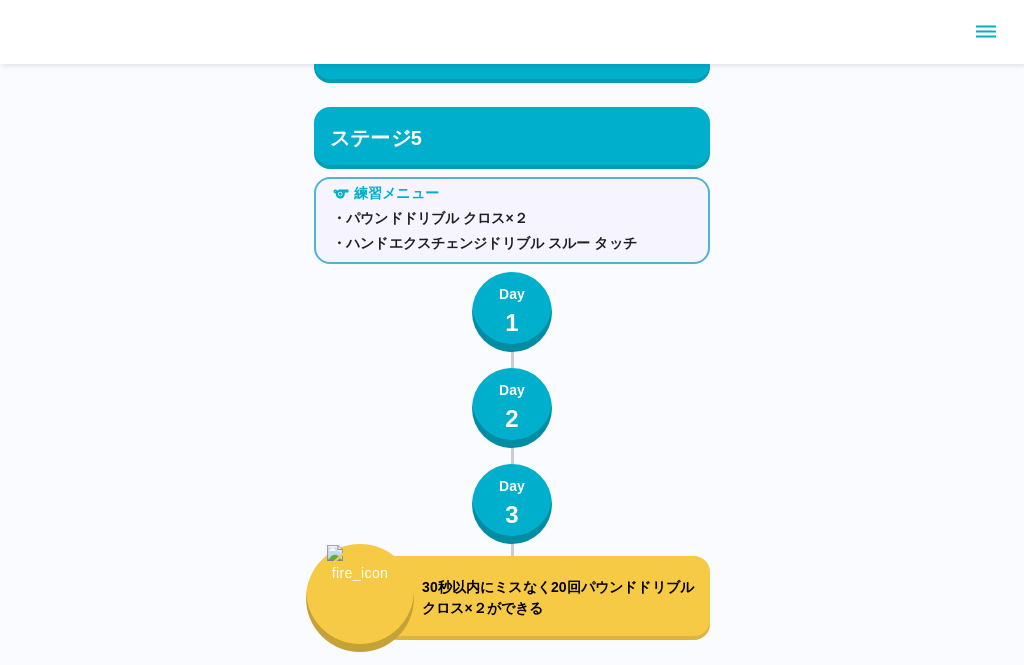 click on "1" at bounding box center (512, 324) 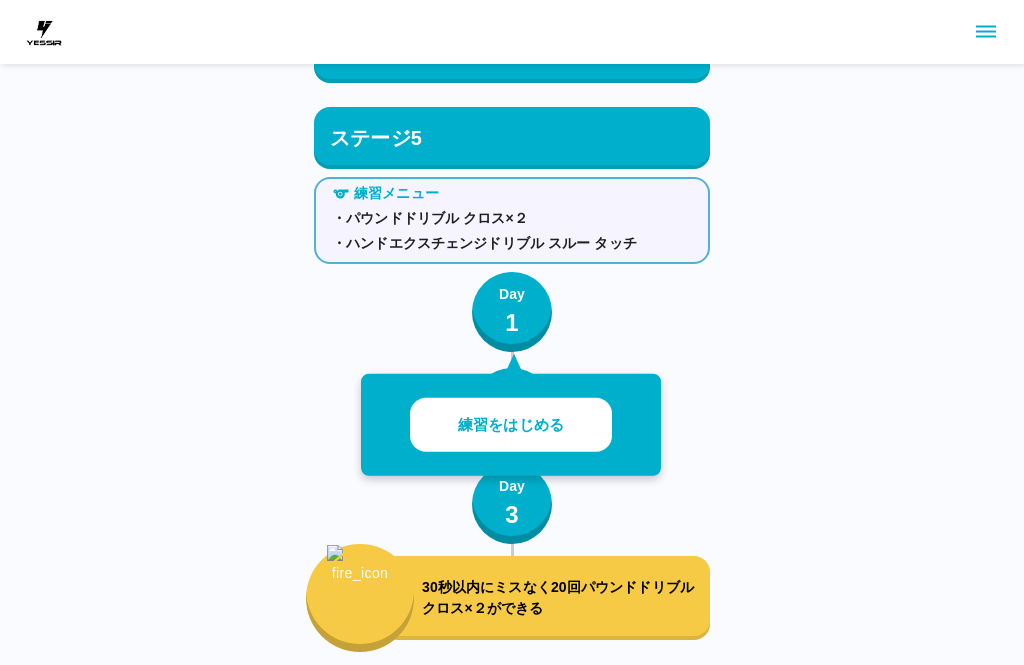 scroll, scrollTop: 6655, scrollLeft: 0, axis: vertical 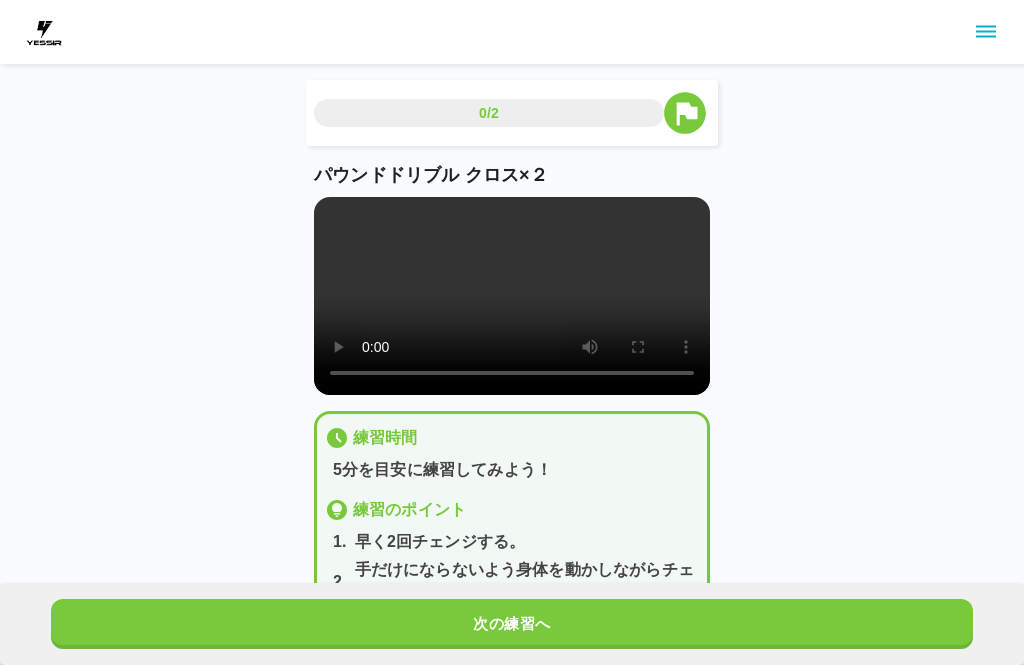click at bounding box center [512, 296] 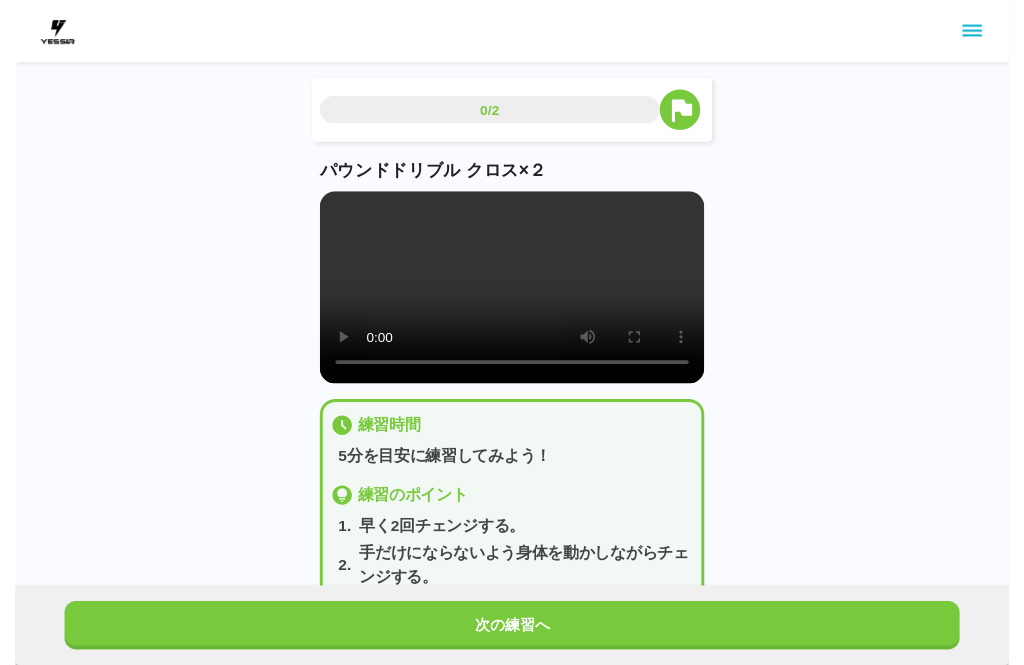 scroll, scrollTop: 20, scrollLeft: 0, axis: vertical 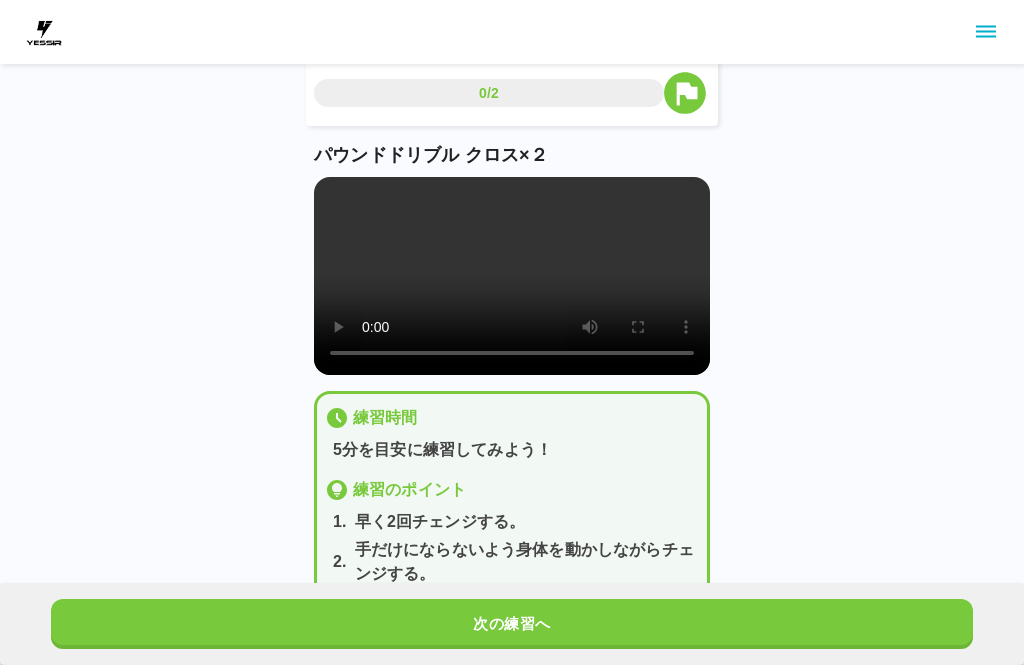 click on "次の練習へ" at bounding box center [512, 624] 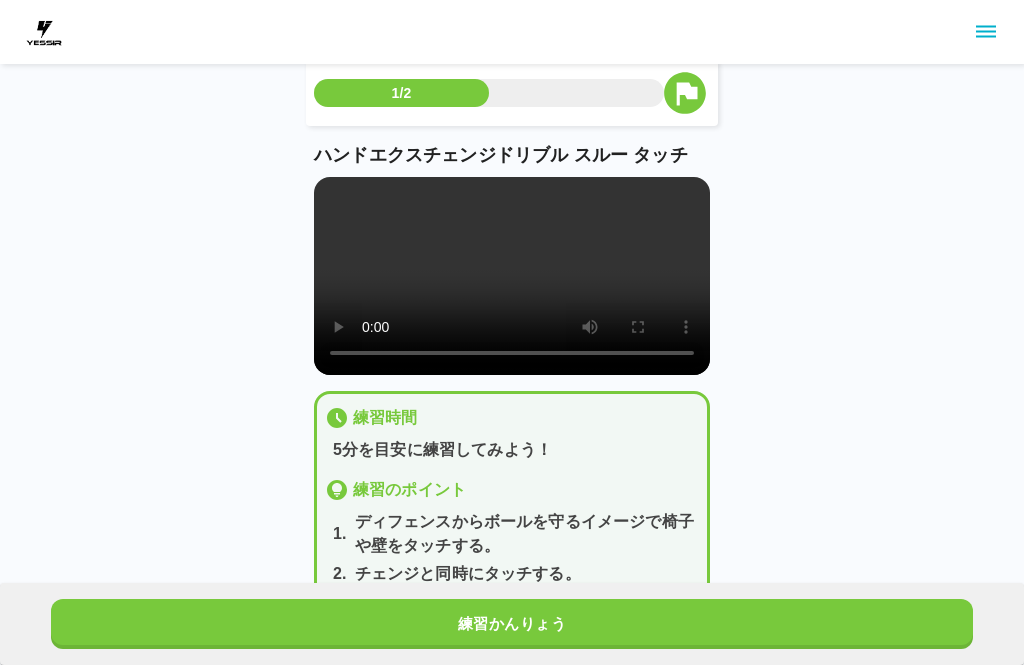 click on "練習かんりょう" at bounding box center (512, 624) 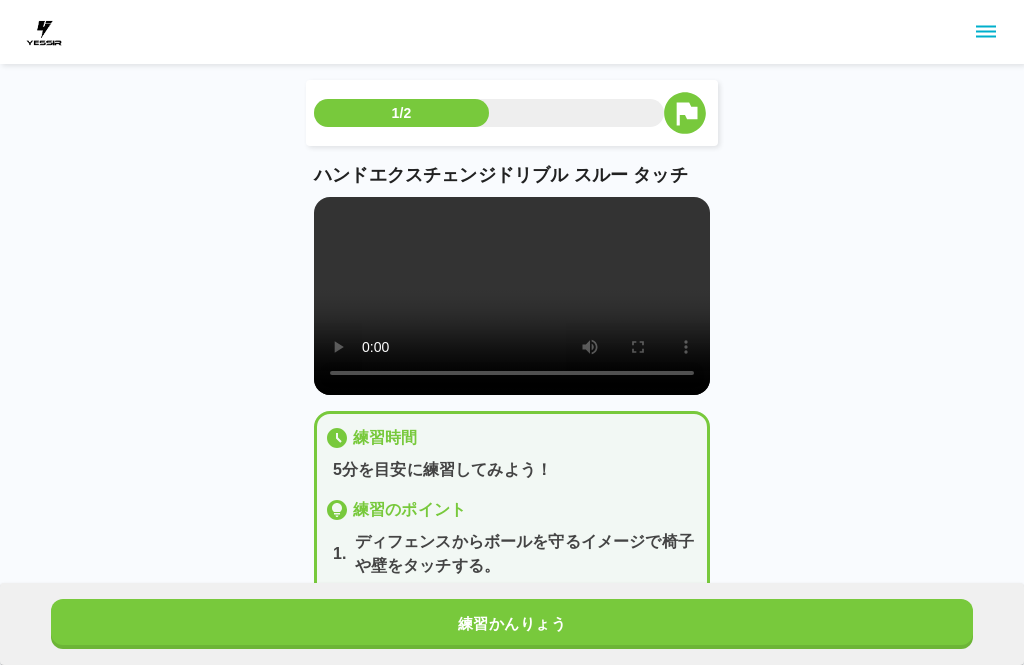 click on "練習かんりょう" at bounding box center (512, 624) 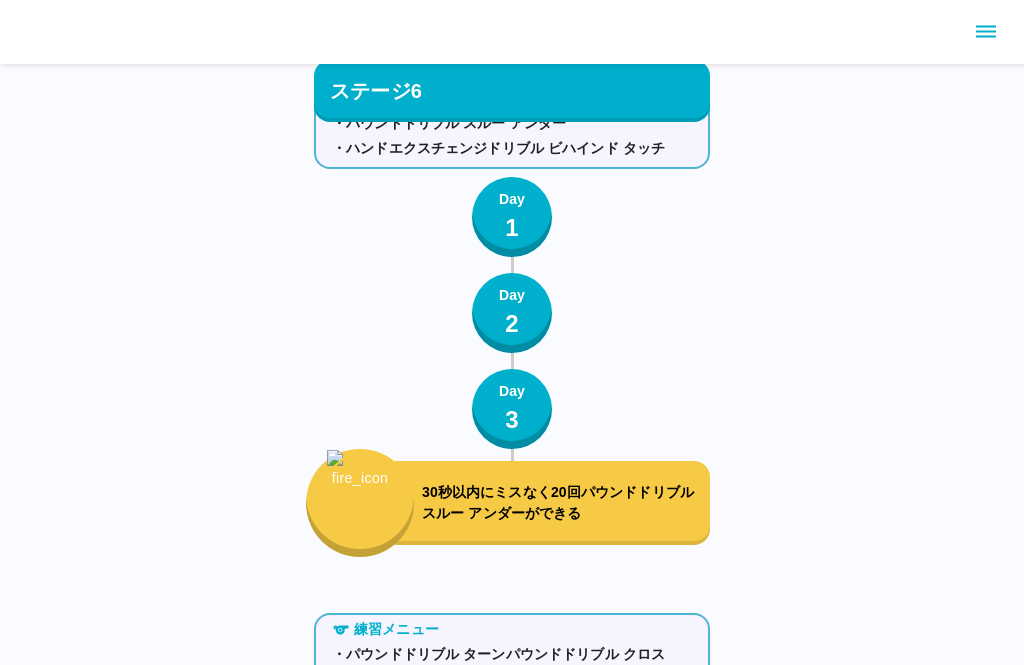 click on "30秒以内にミスなく20回パウンドドリブル スルー アンダーができる" at bounding box center (562, 504) 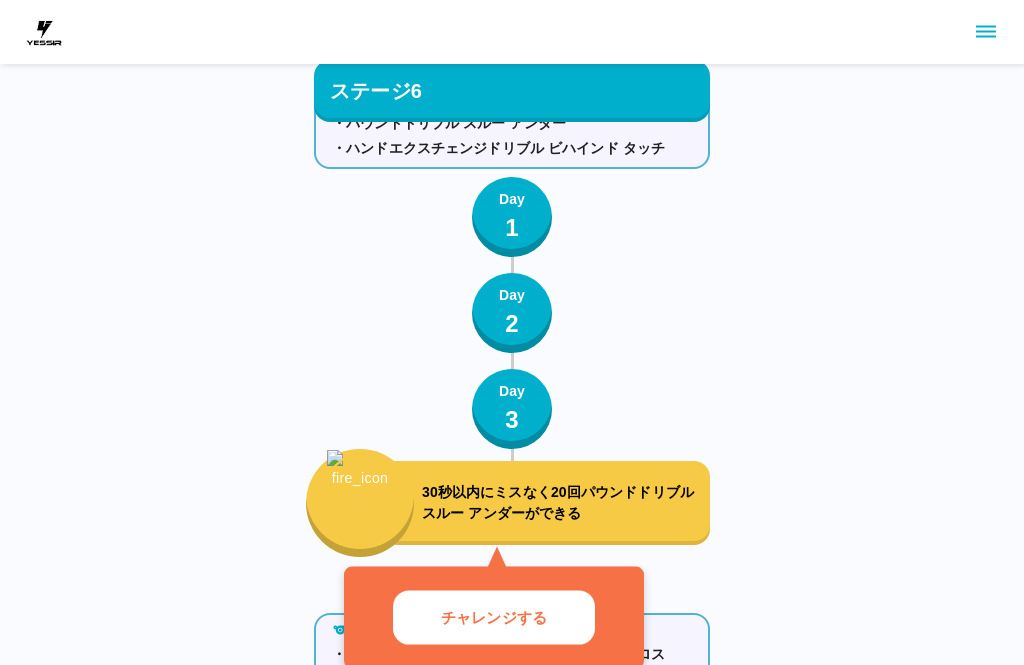 click on "チャレンジする" at bounding box center (494, 617) 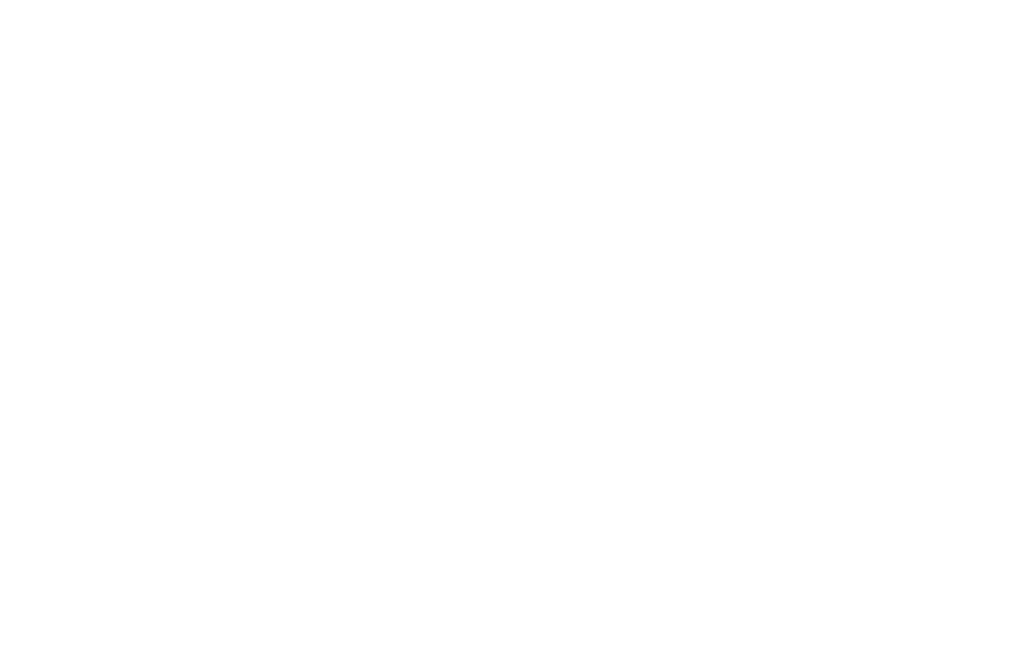 scroll, scrollTop: 0, scrollLeft: 0, axis: both 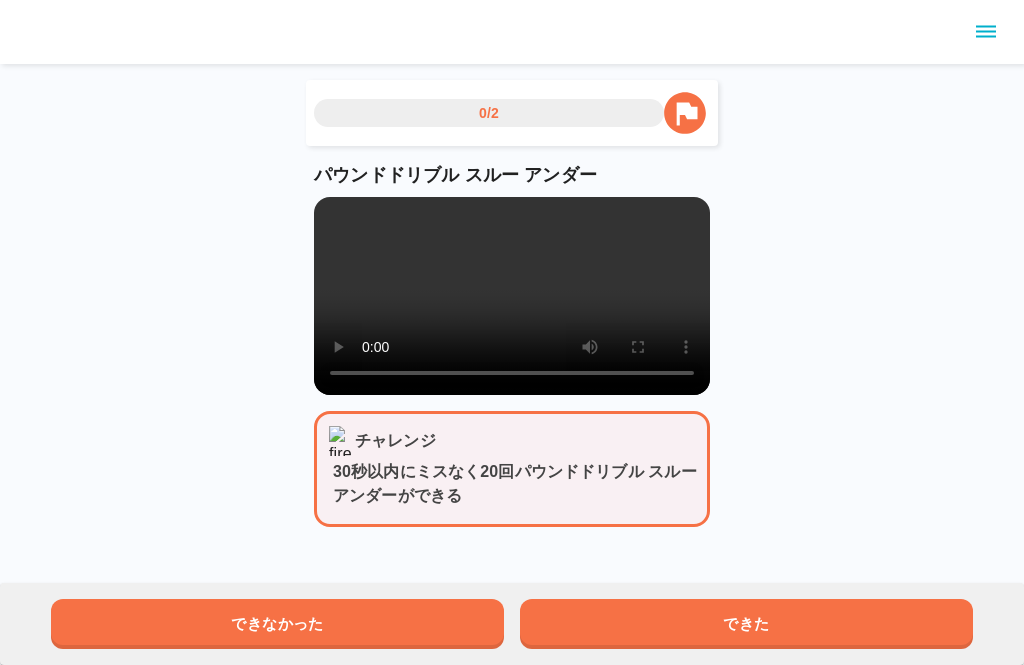 click at bounding box center (512, 296) 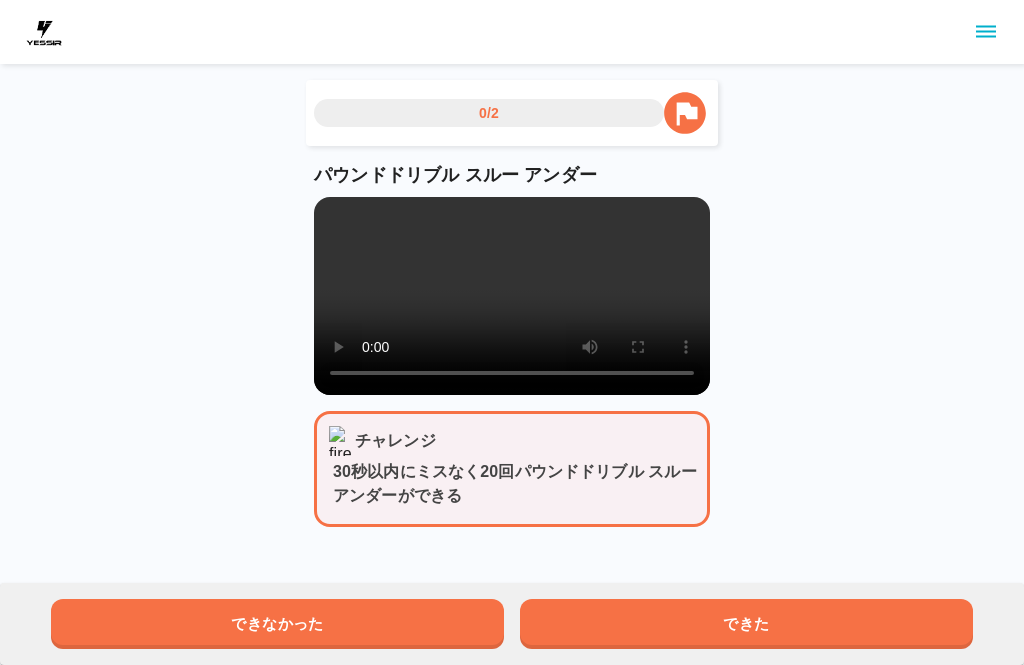 click at bounding box center (512, 296) 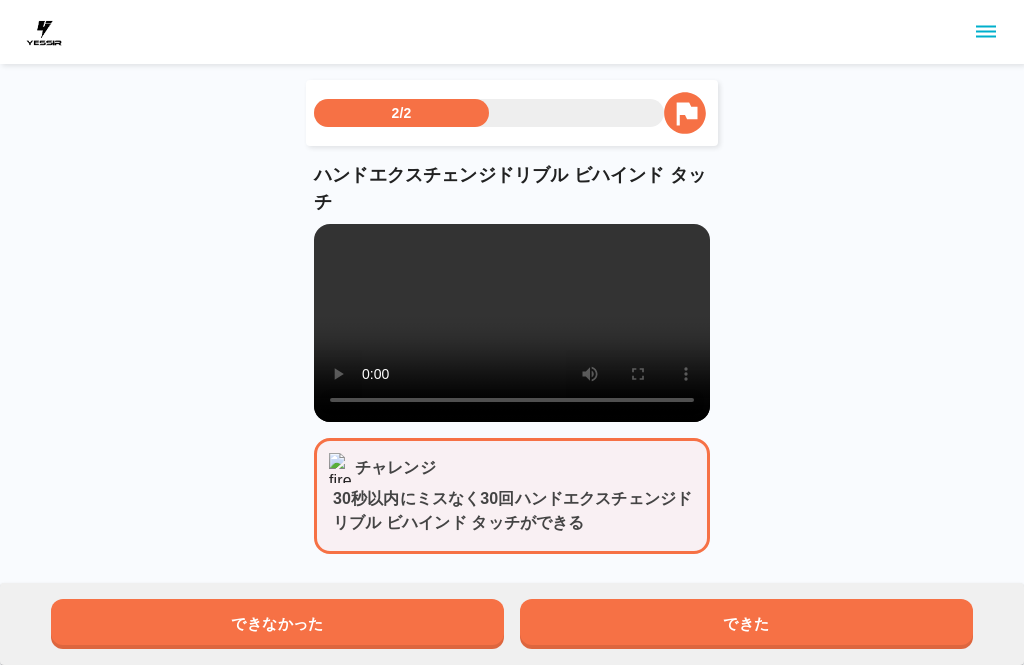 click on "できた" at bounding box center [746, 624] 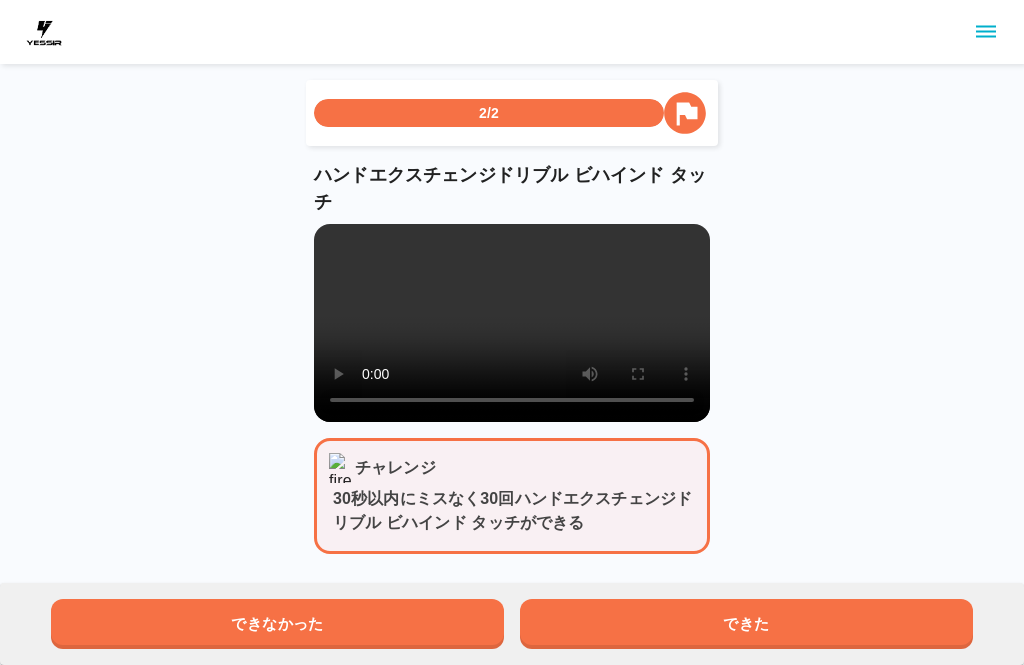 click on "できた" at bounding box center (746, 624) 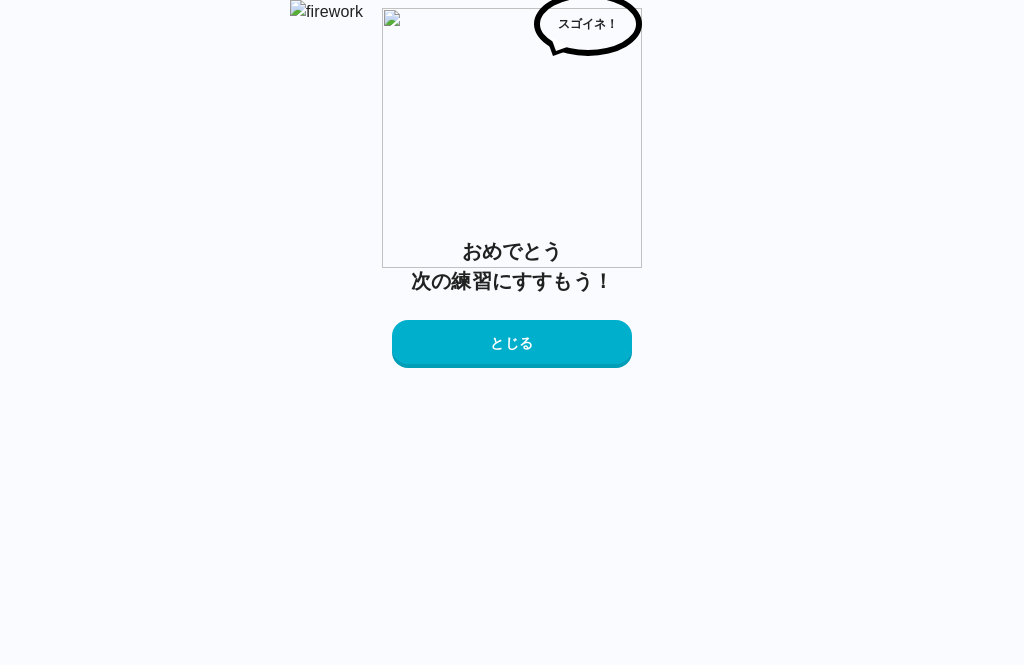 click on "とじる" at bounding box center (512, 344) 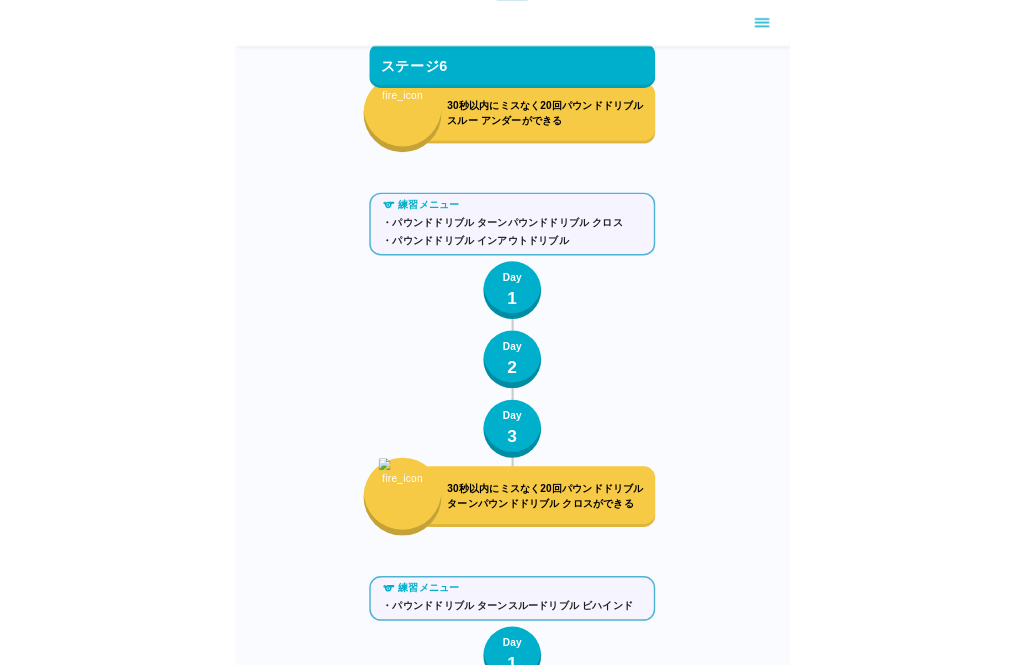 scroll, scrollTop: 8878, scrollLeft: 0, axis: vertical 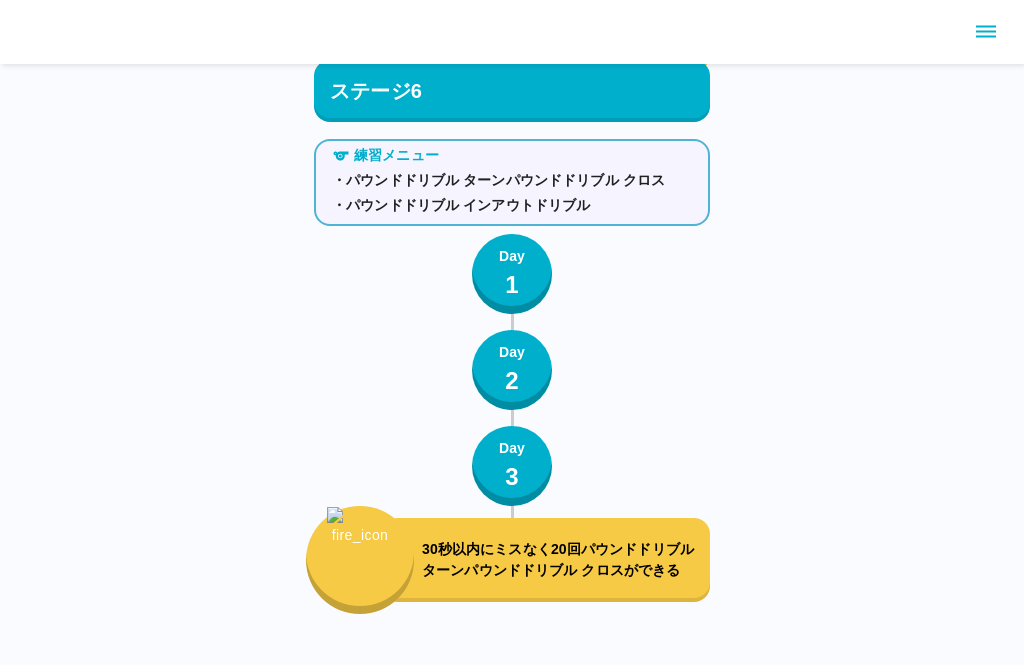 click on "30秒以内にミスなく20回パウンドドリブル ターンパウンドドリブル クロスができる" at bounding box center (562, 560) 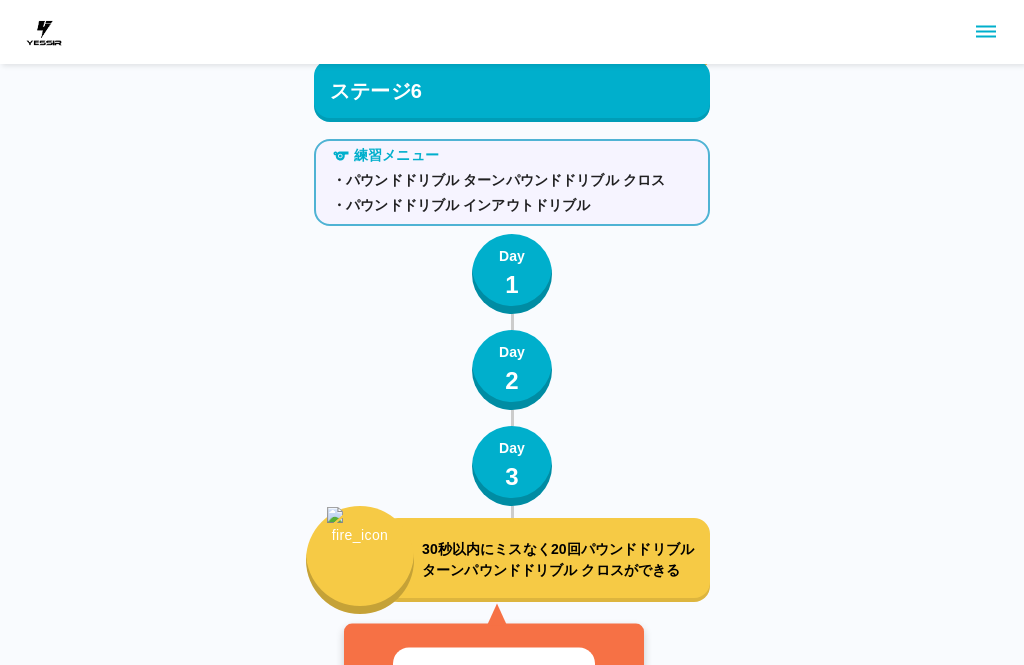 click on "チャレンジする" at bounding box center (494, 674) 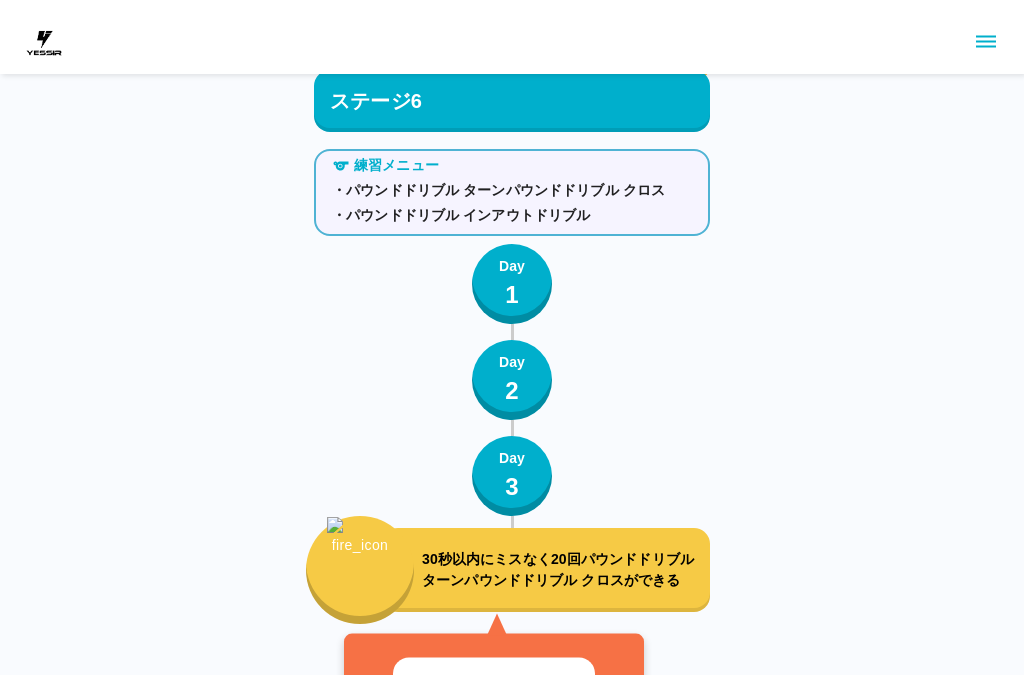 scroll, scrollTop: 0, scrollLeft: 0, axis: both 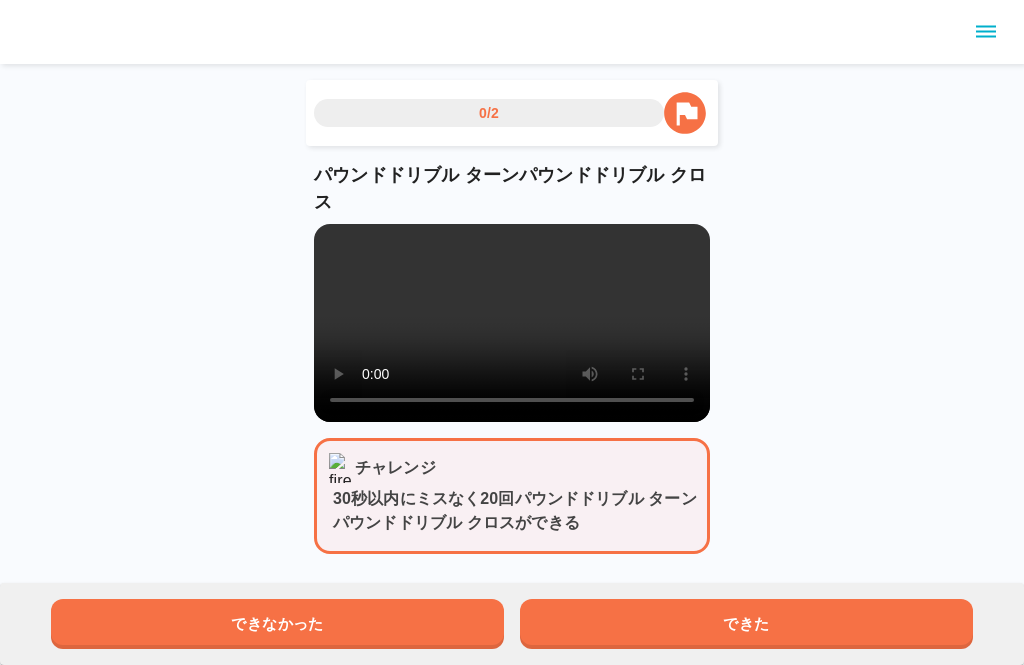 click at bounding box center [512, 323] 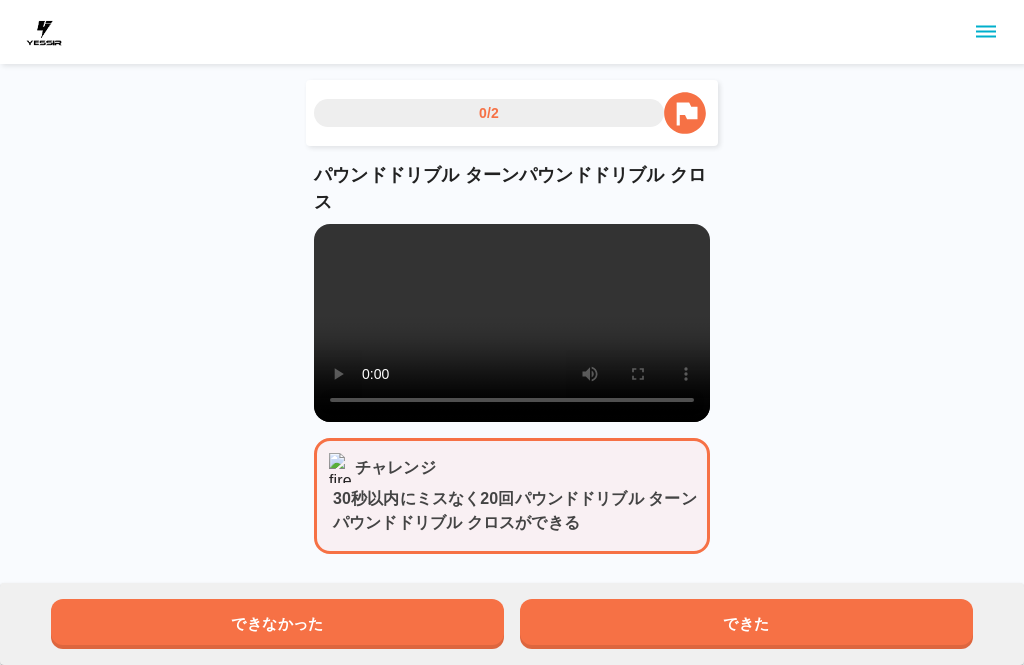 click at bounding box center [512, 323] 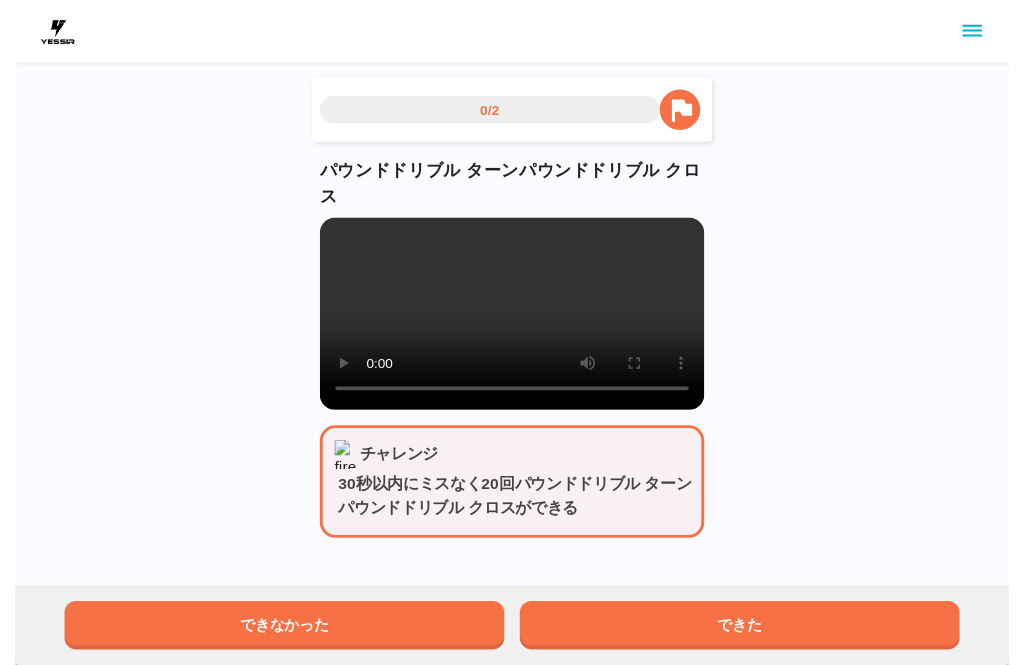 scroll, scrollTop: 10, scrollLeft: 0, axis: vertical 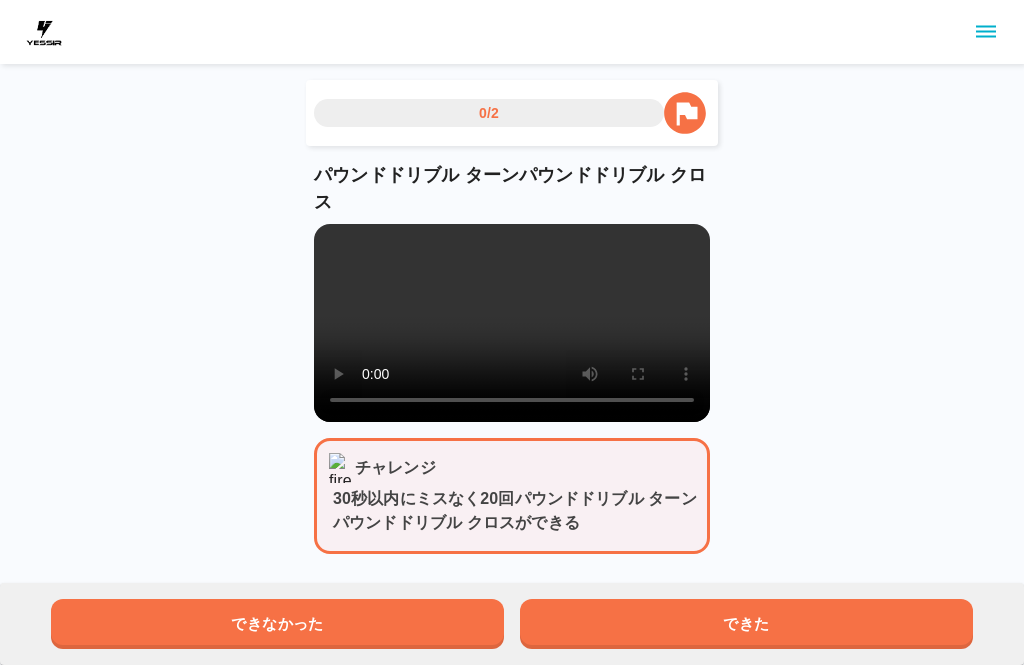 click on "できた" at bounding box center (746, 624) 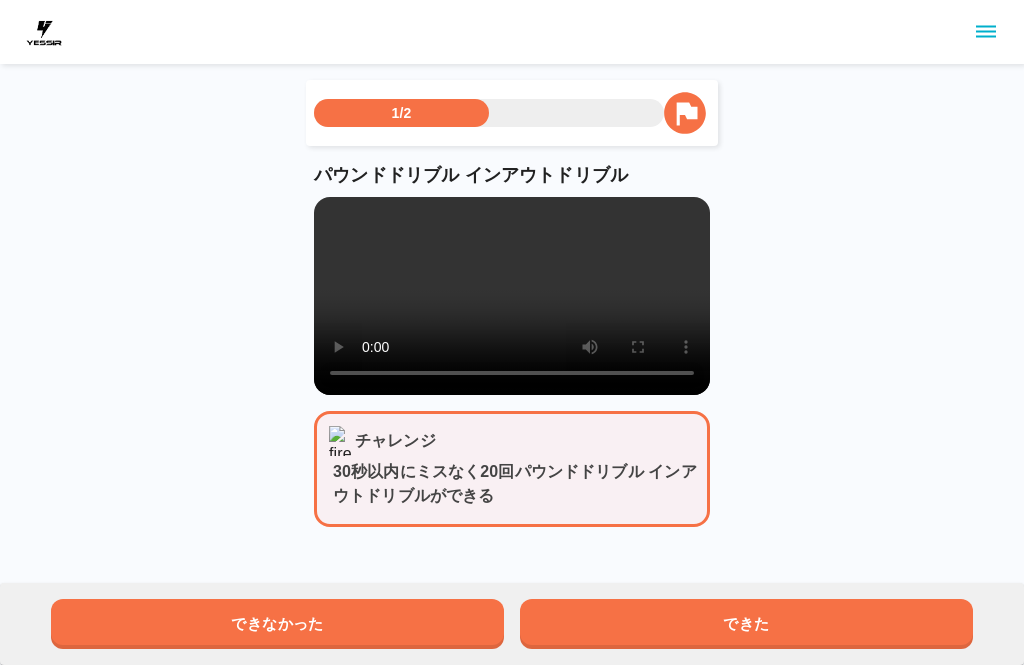 scroll, scrollTop: 0, scrollLeft: 0, axis: both 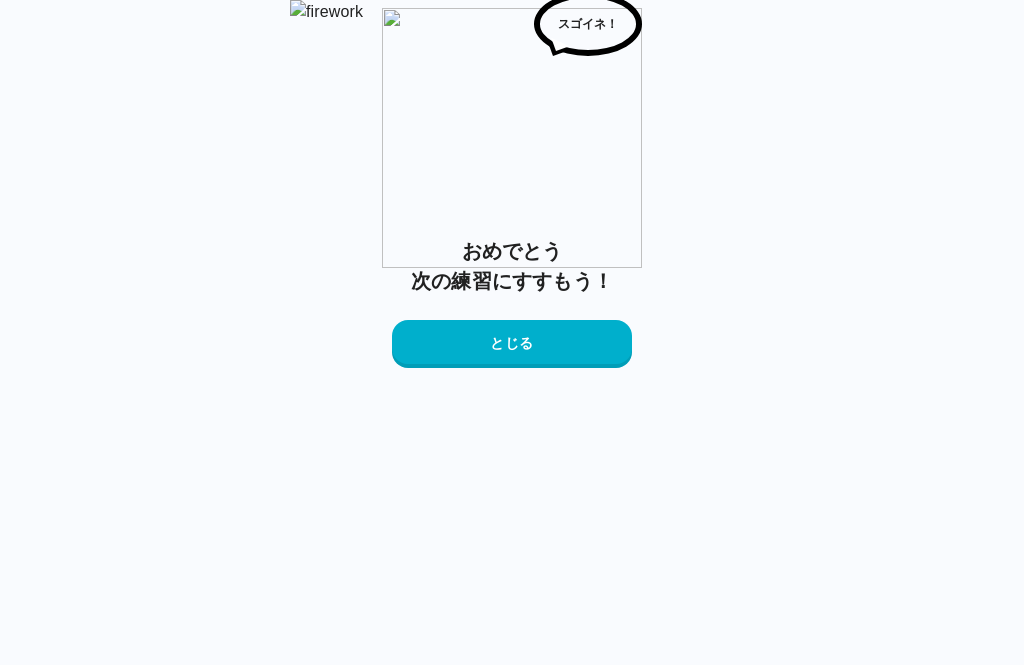 click on "とじる" at bounding box center (512, 344) 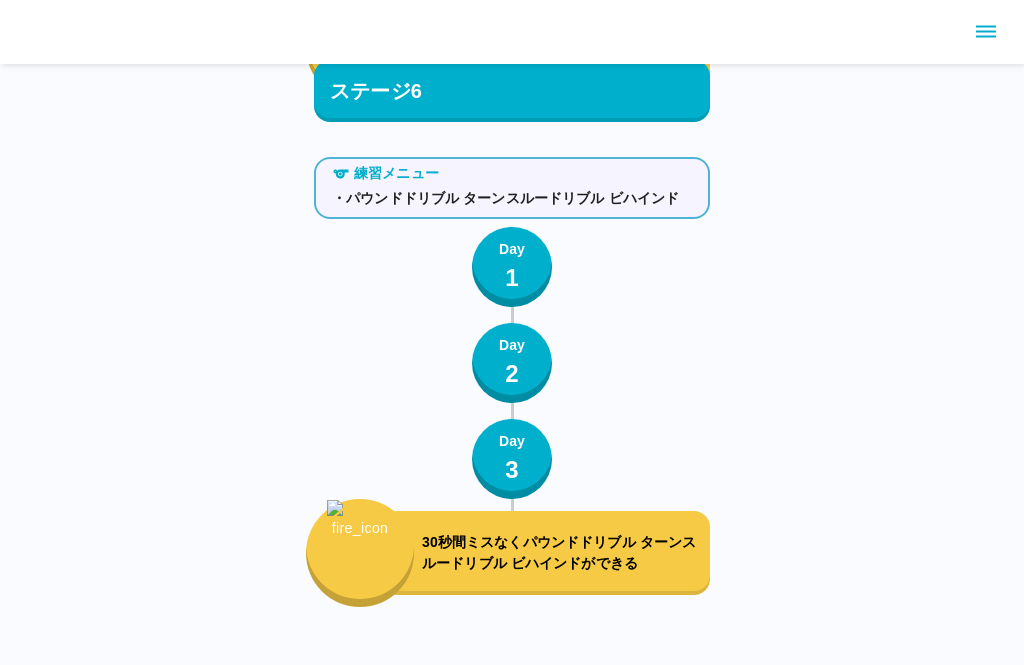 scroll, scrollTop: 9393, scrollLeft: 0, axis: vertical 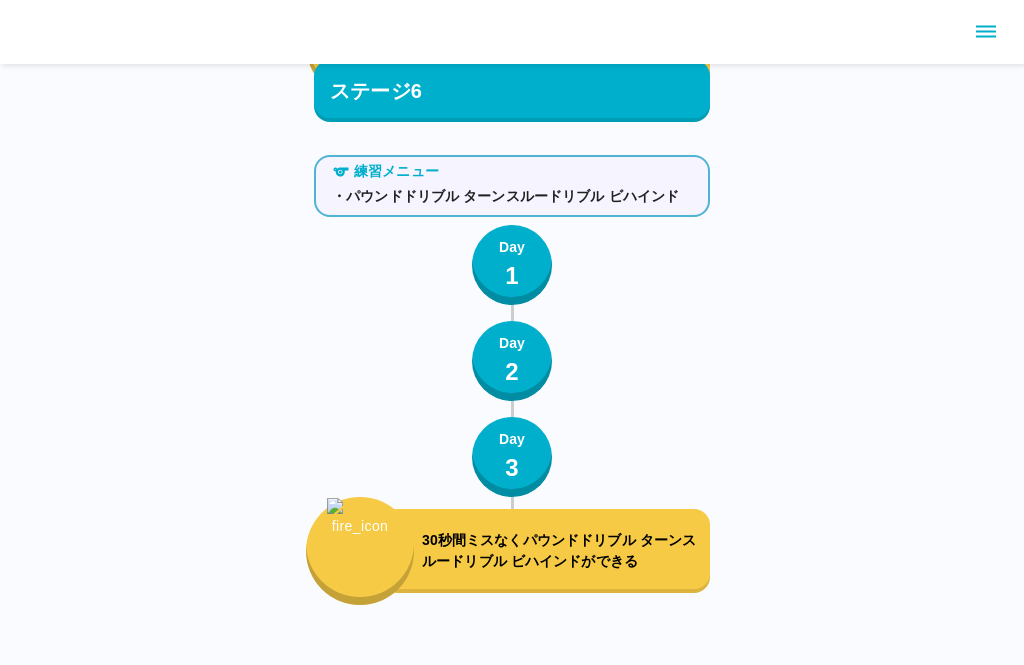 click on "30秒間ミスなくパウンドドリブル ターンスルードリブル ビハインドができる" at bounding box center [562, 551] 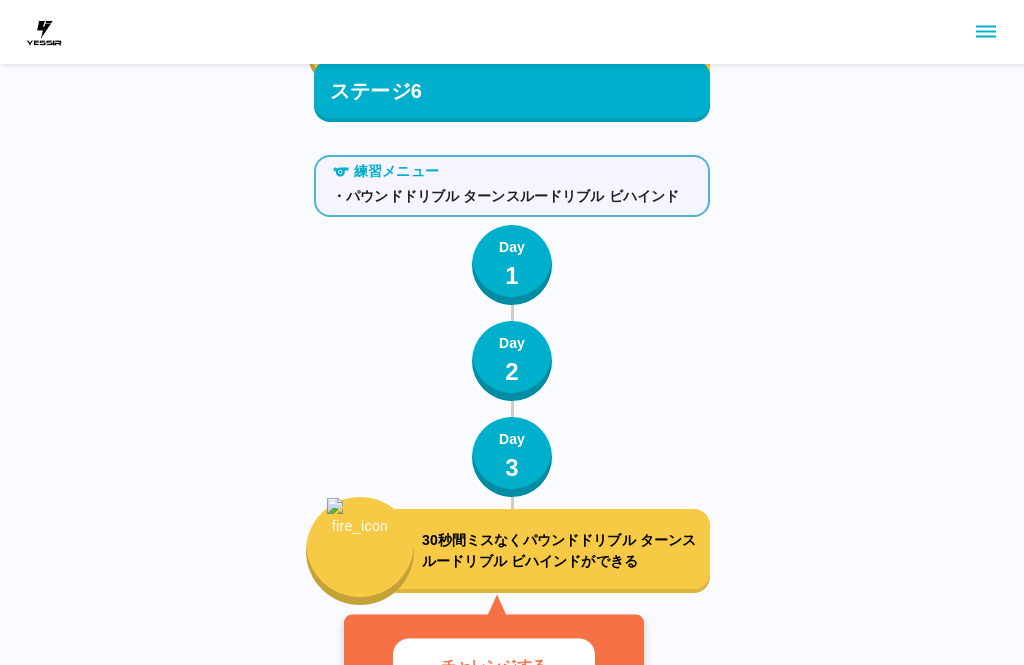 click on "チャレンジする" at bounding box center [494, 665] 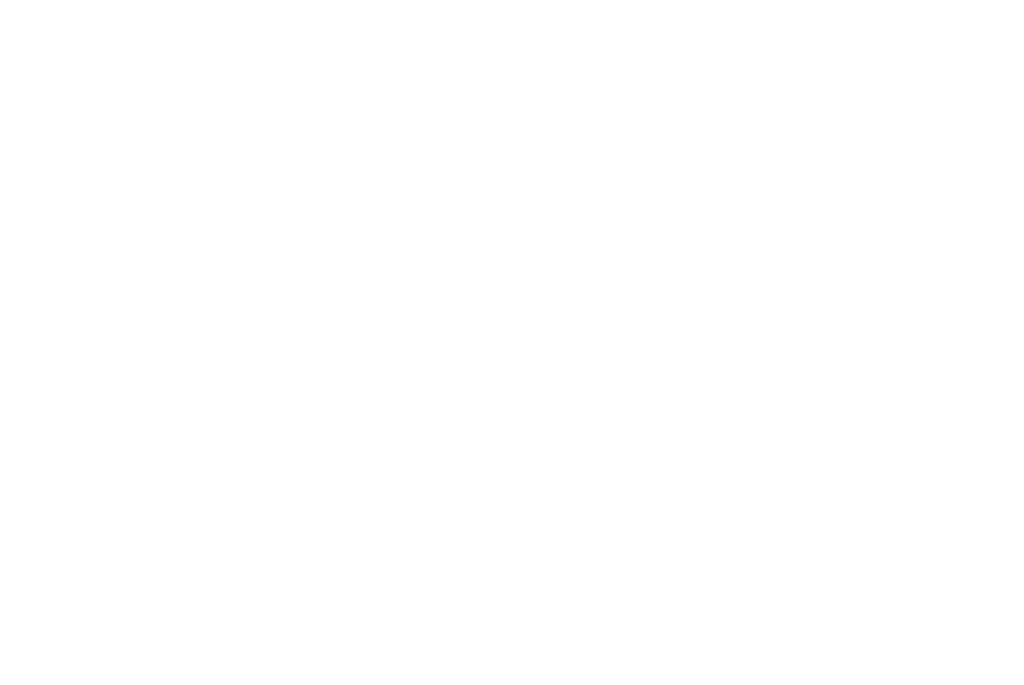 scroll, scrollTop: 0, scrollLeft: 0, axis: both 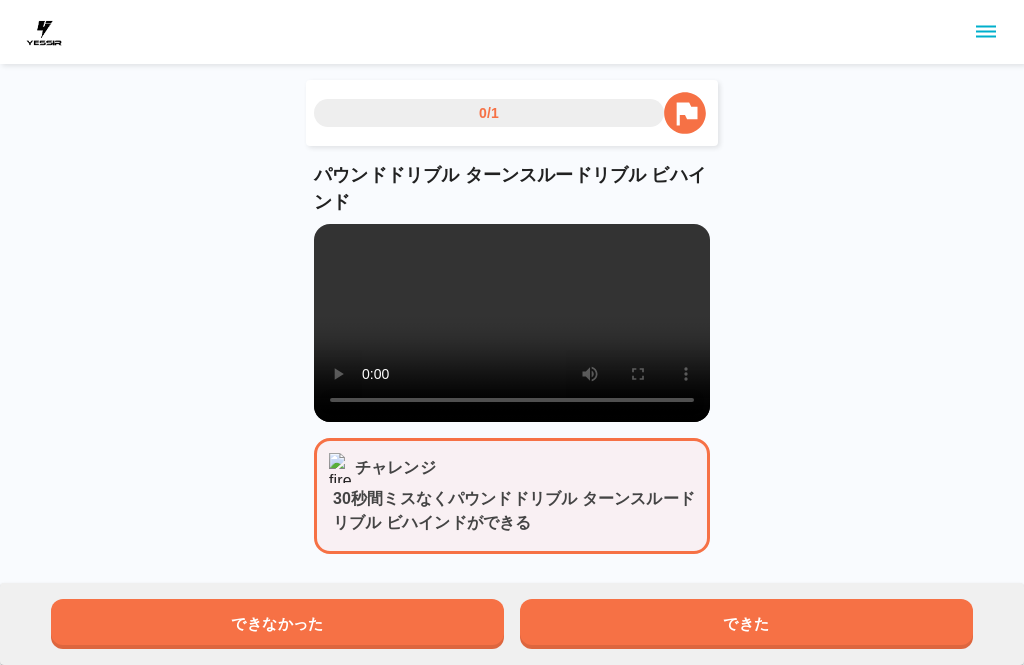 click at bounding box center (512, 323) 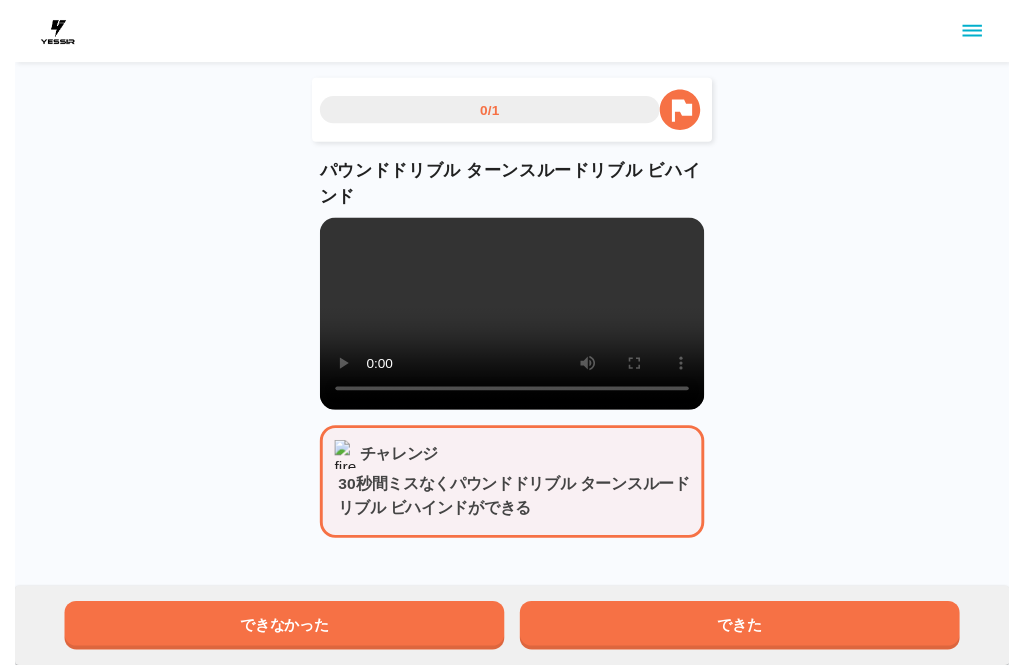 scroll, scrollTop: 10, scrollLeft: 0, axis: vertical 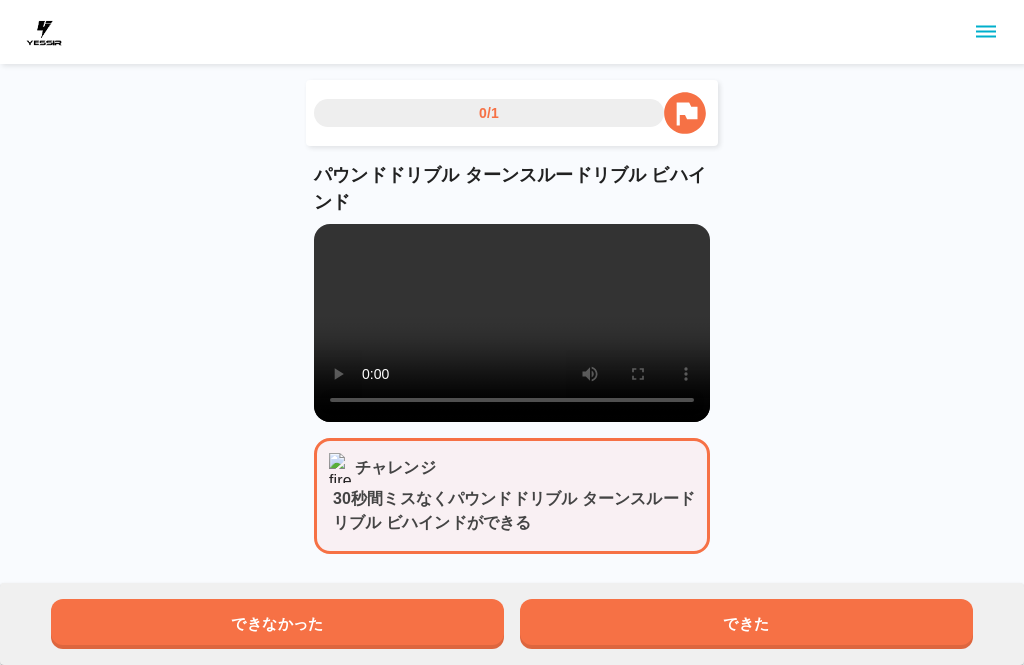 click on "できた" at bounding box center (746, 624) 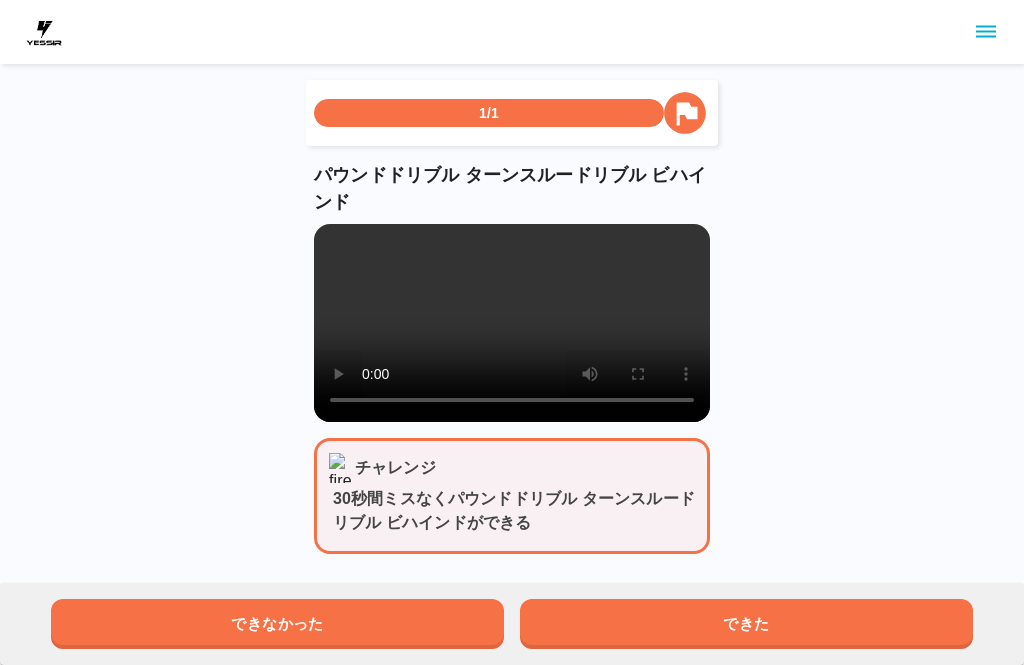 scroll, scrollTop: 0, scrollLeft: 0, axis: both 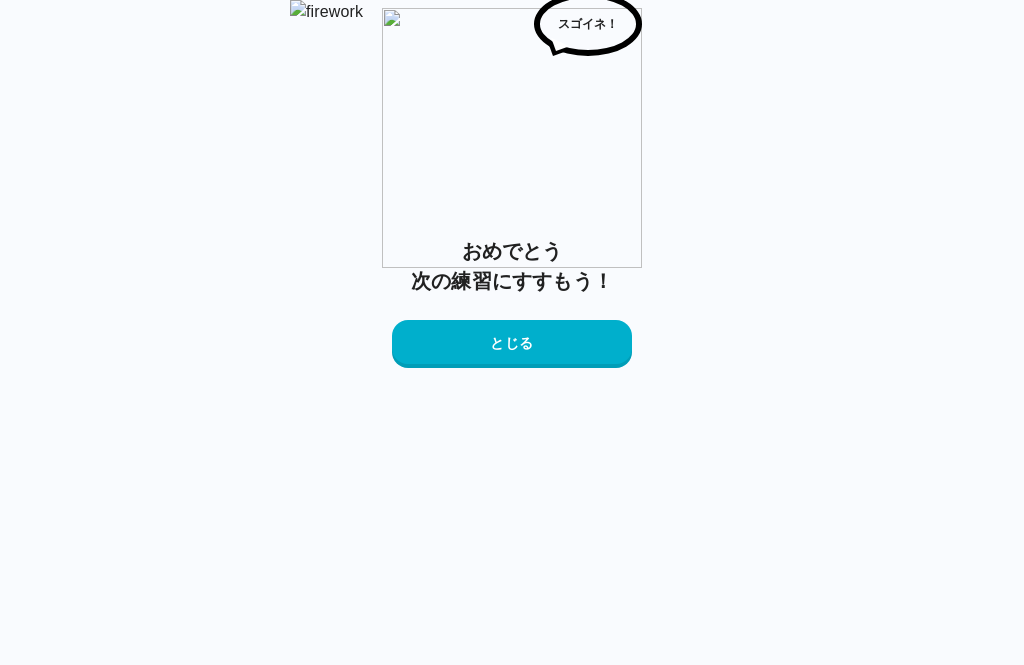 click on "スゴイネ！ おめでとう
次の練習にすすもう！ とじる" at bounding box center [512, 196] 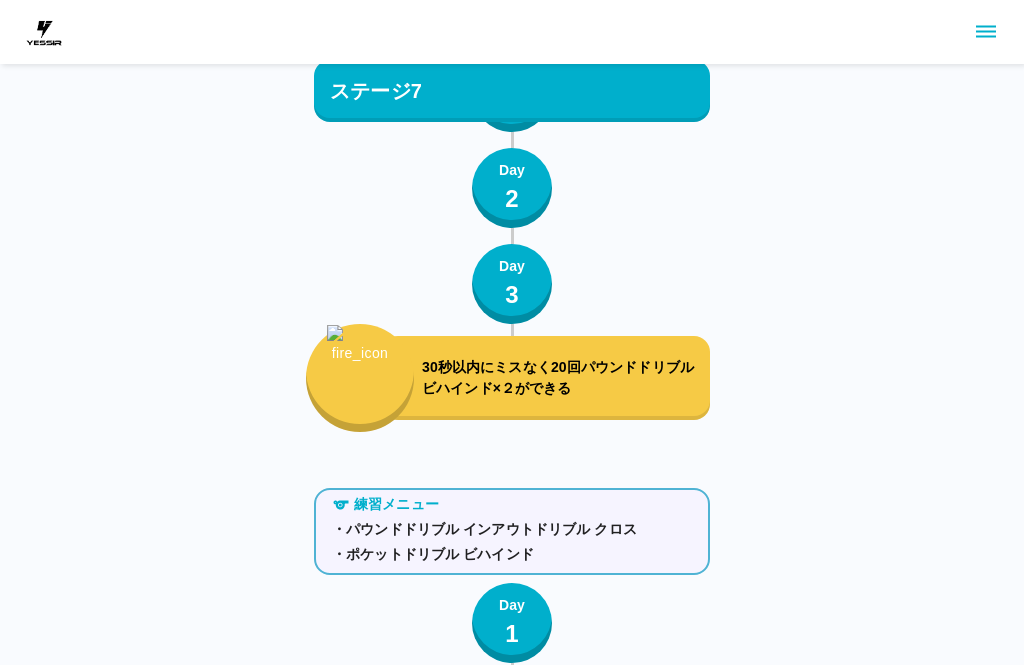 click on "30秒以内にミスなく20回パウンドドリブル ビハインド×２ができる" at bounding box center [562, 379] 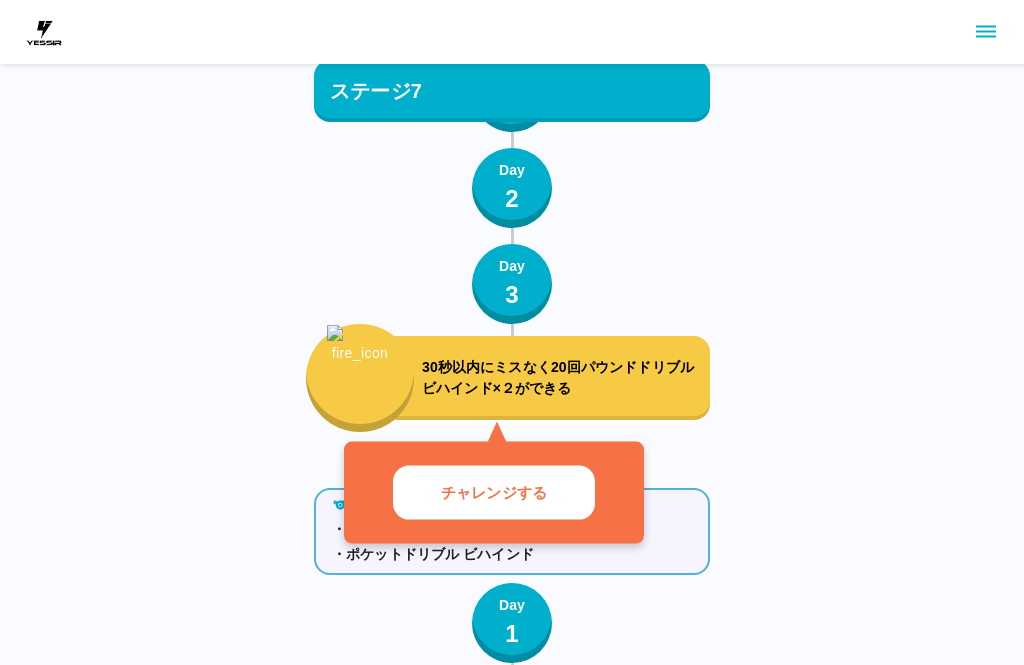 scroll, scrollTop: 10183, scrollLeft: 0, axis: vertical 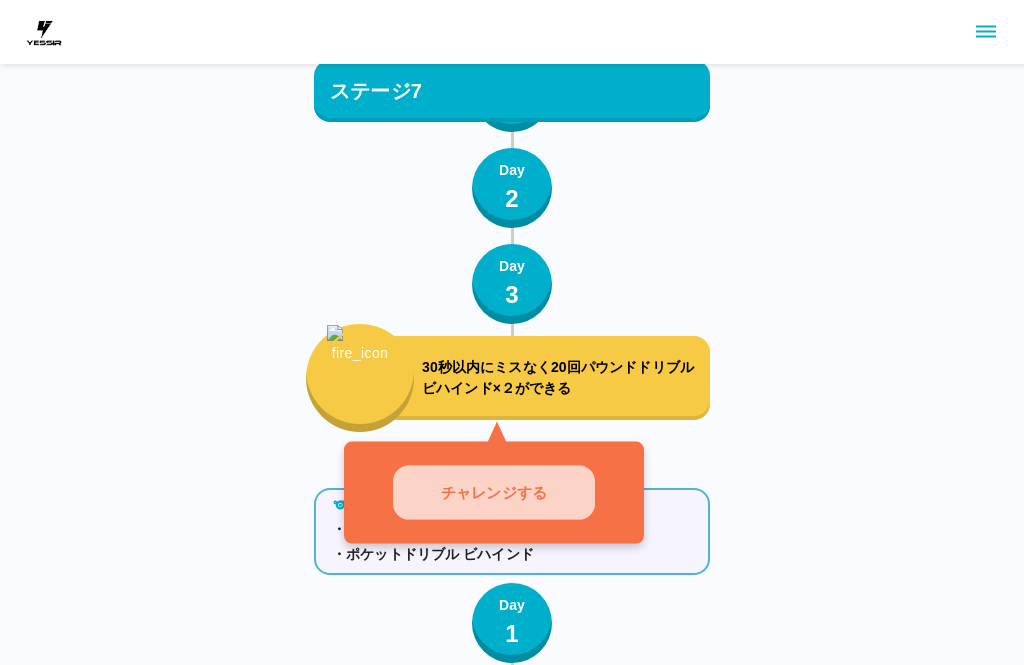 click on "チャレンジする" at bounding box center [494, 492] 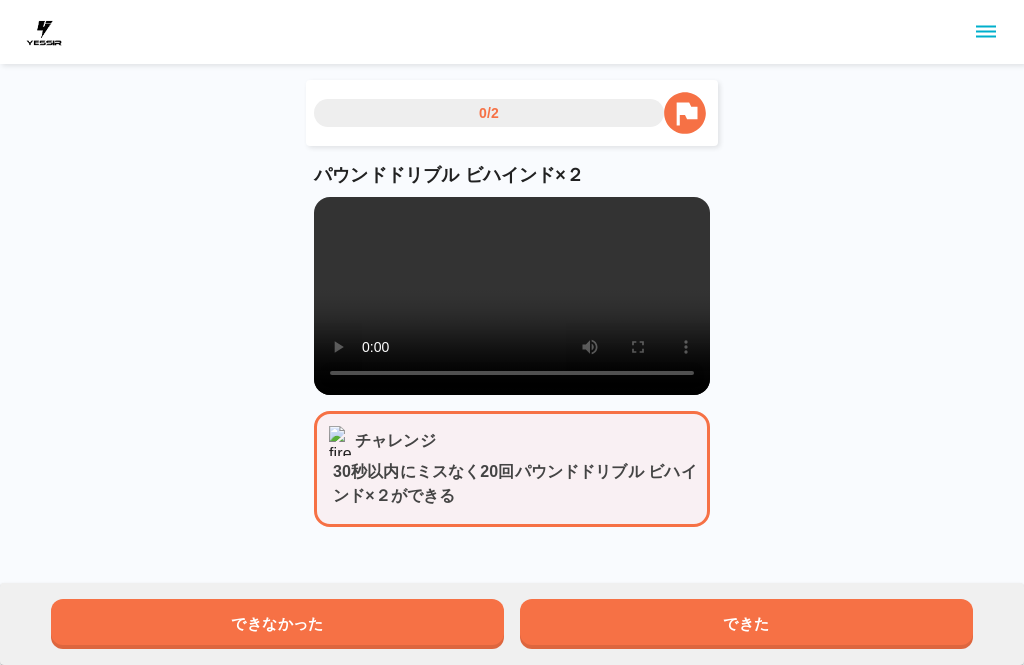 click at bounding box center (512, 296) 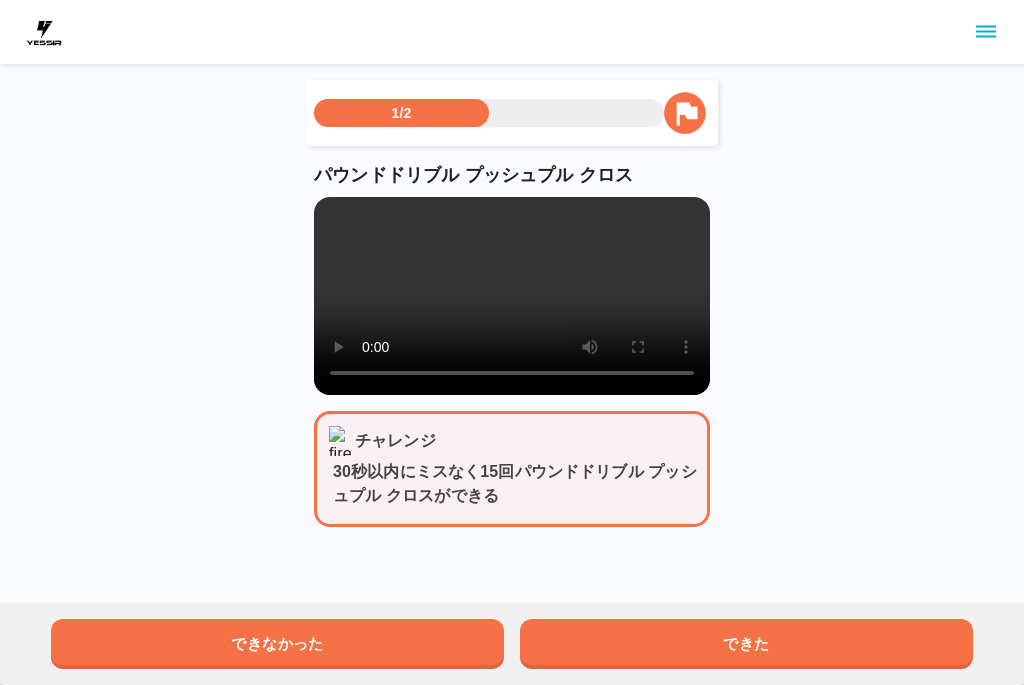 click at bounding box center (512, 296) 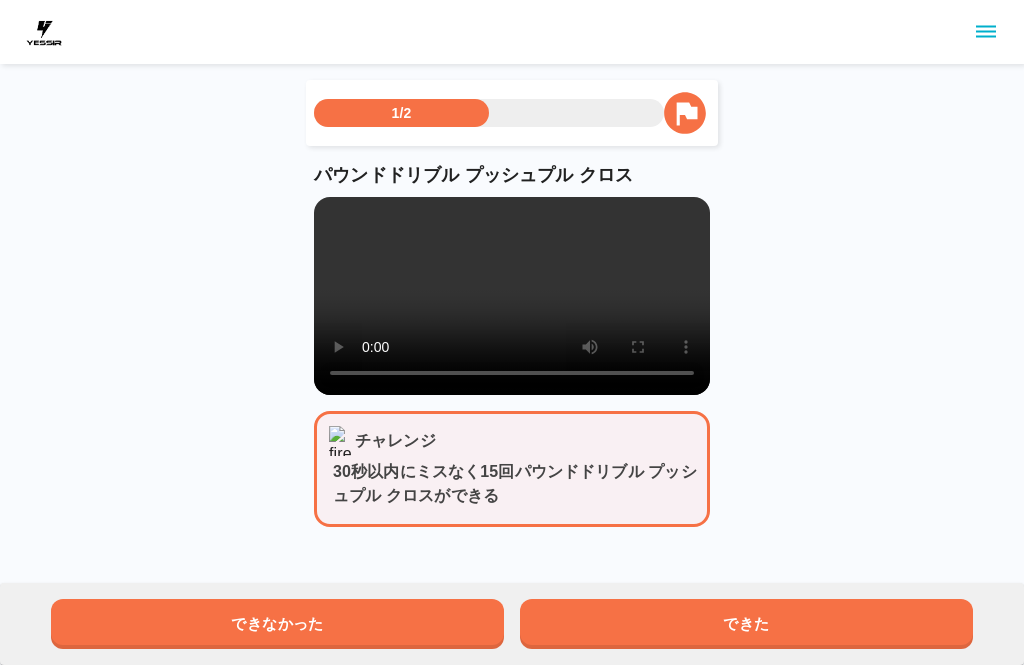 click on "できた" at bounding box center (746, 624) 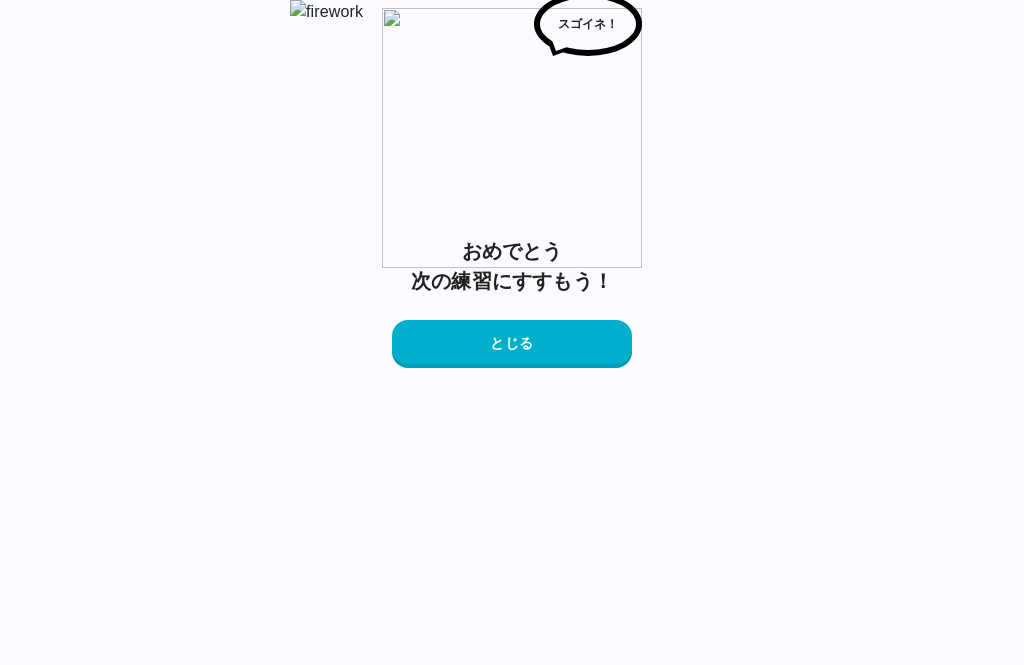 click on "おめでとう
次の練習にすすもう！ とじる" at bounding box center [512, 302] 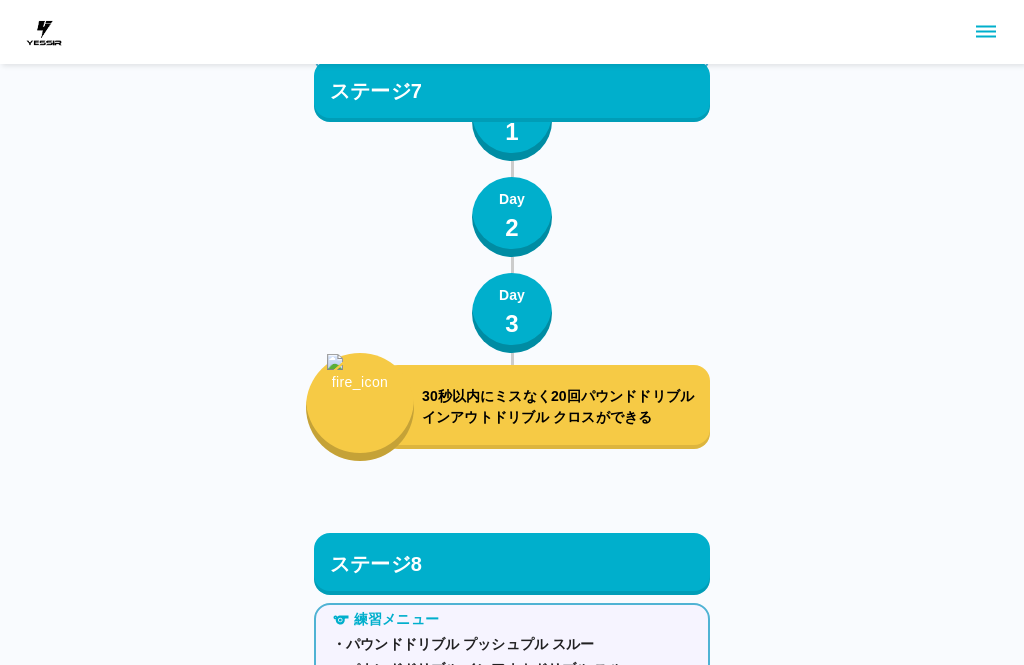 scroll, scrollTop: 10685, scrollLeft: 0, axis: vertical 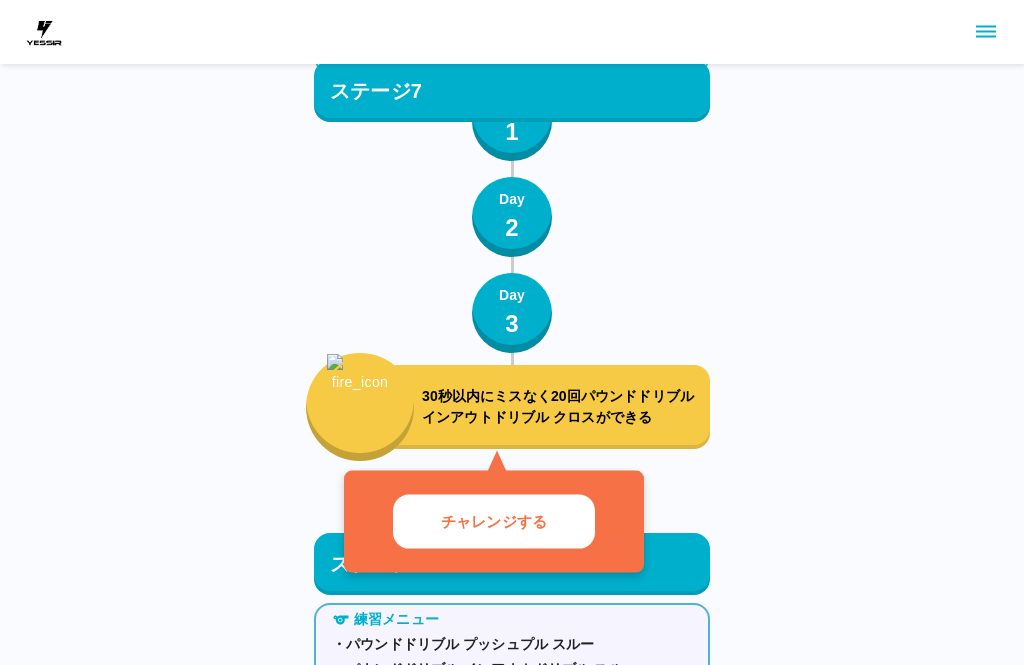 click on "チャレンジする" at bounding box center [494, 521] 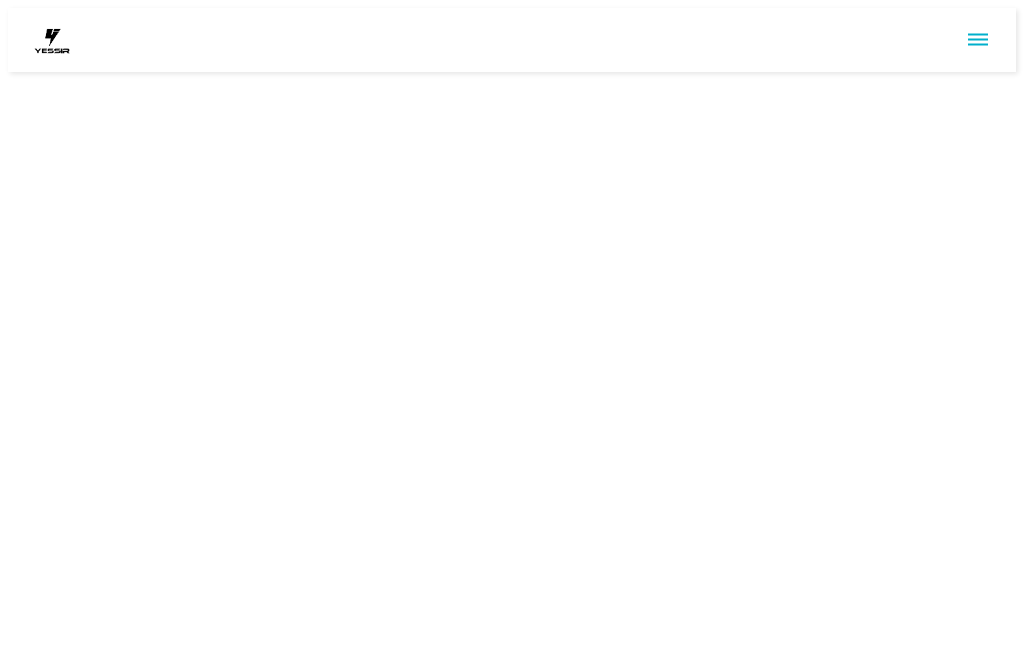 scroll, scrollTop: 0, scrollLeft: 0, axis: both 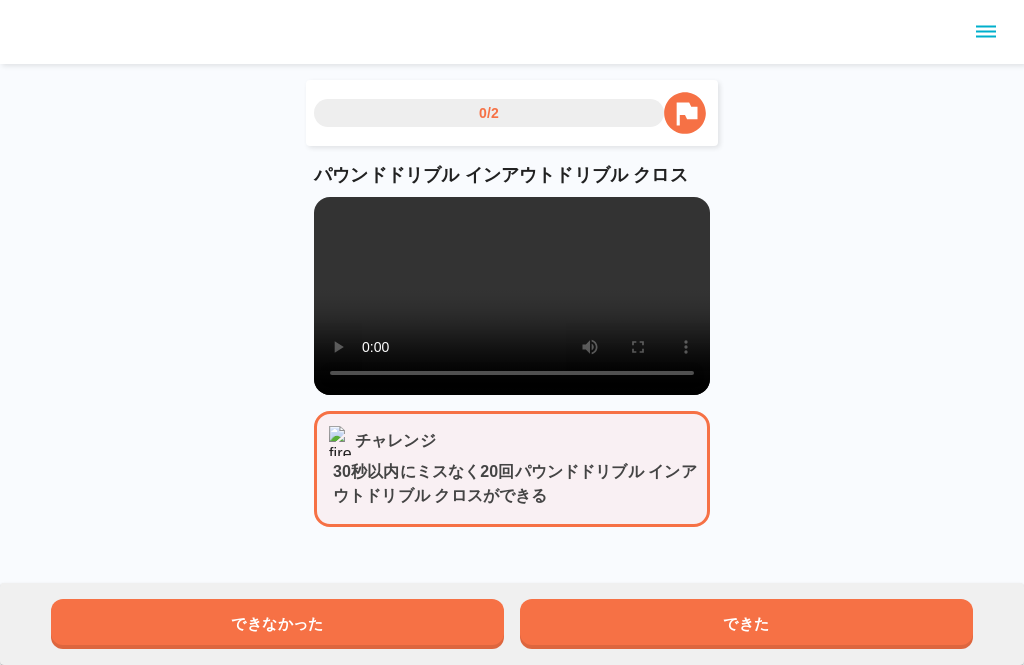 click at bounding box center (512, 296) 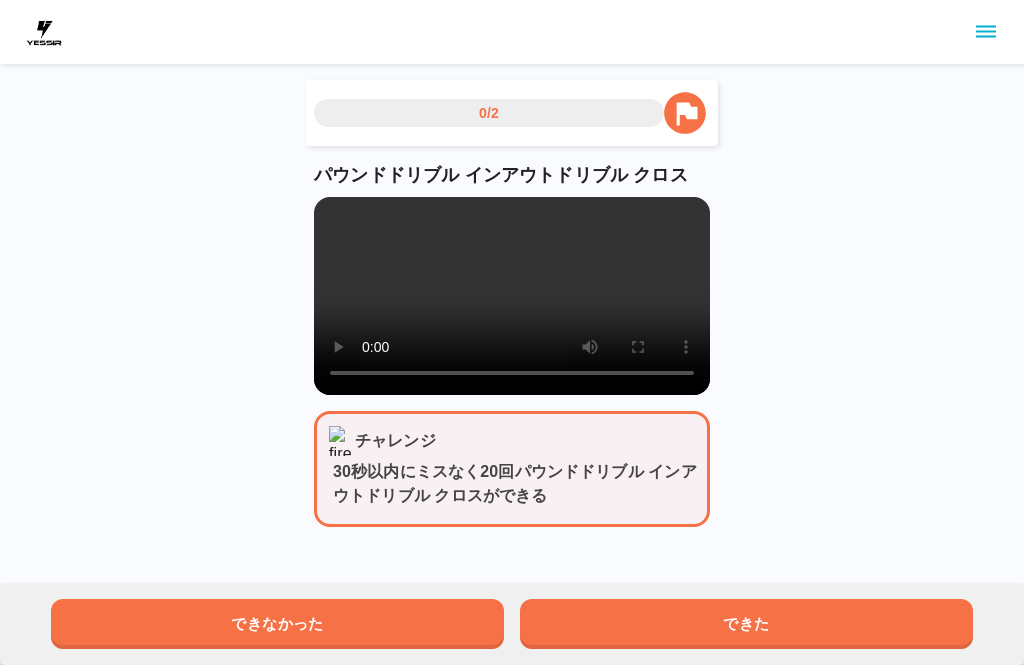 click at bounding box center [512, 296] 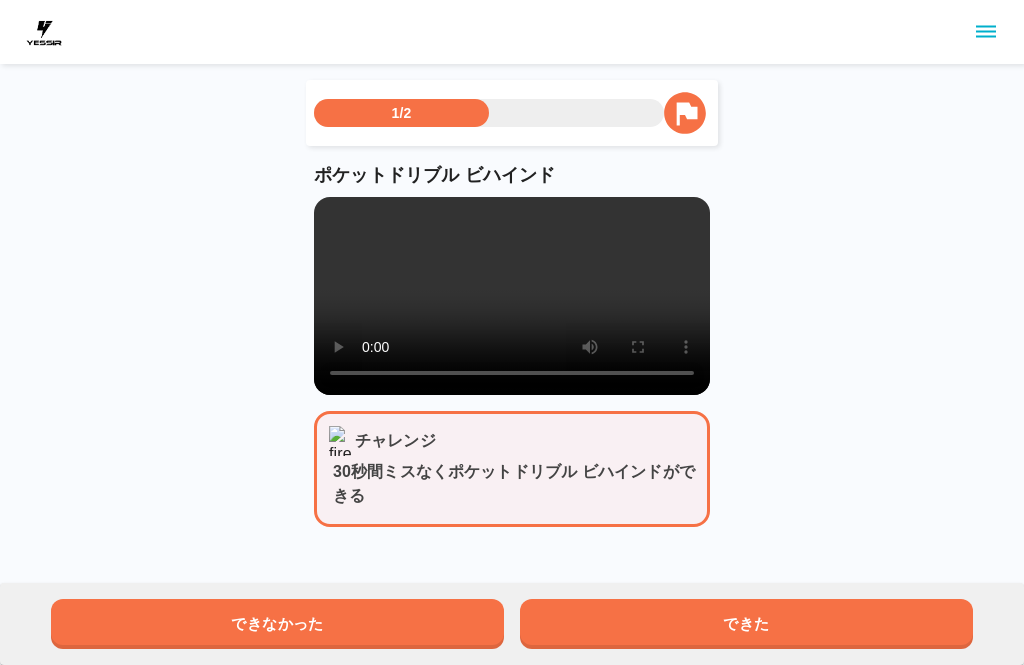 click at bounding box center (512, 296) 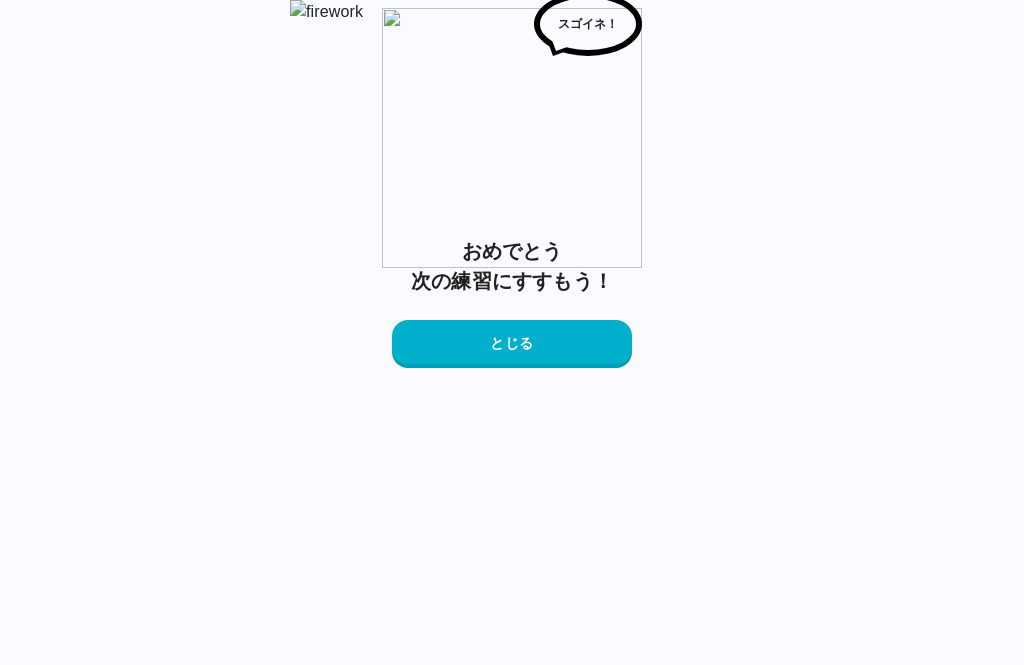 click on "とじる" at bounding box center (512, 344) 